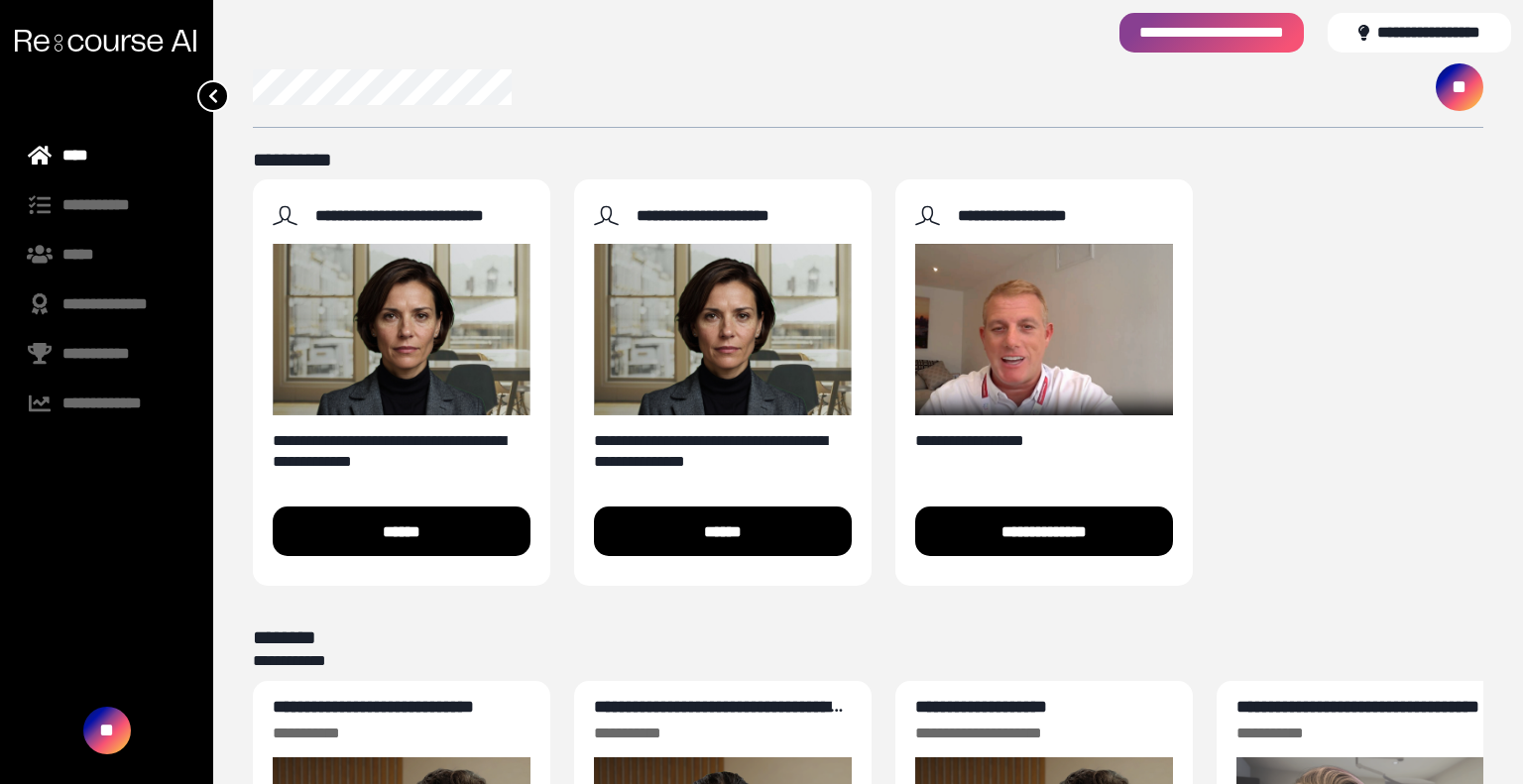 scroll, scrollTop: 0, scrollLeft: 0, axis: both 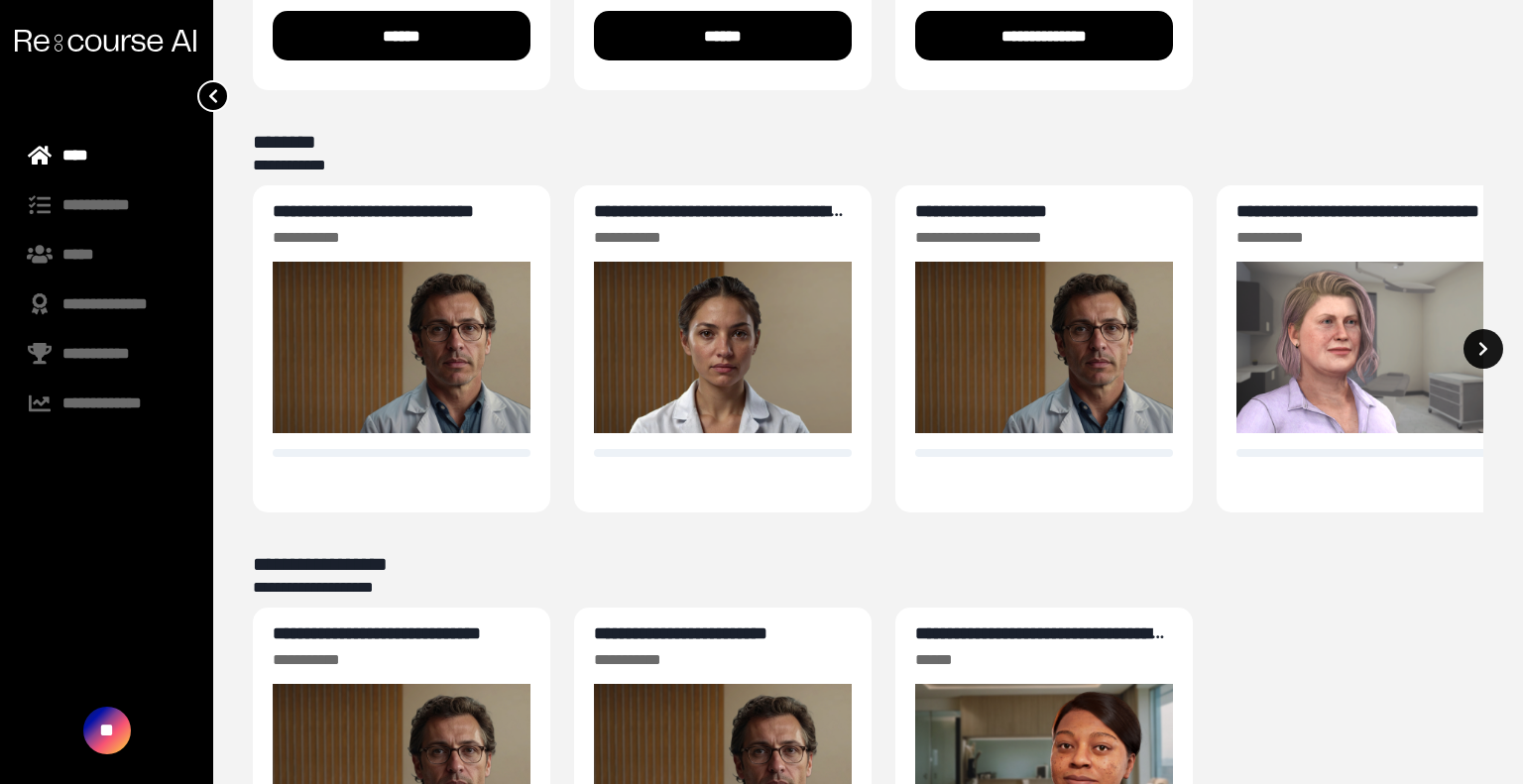 click at bounding box center [1483, 349] 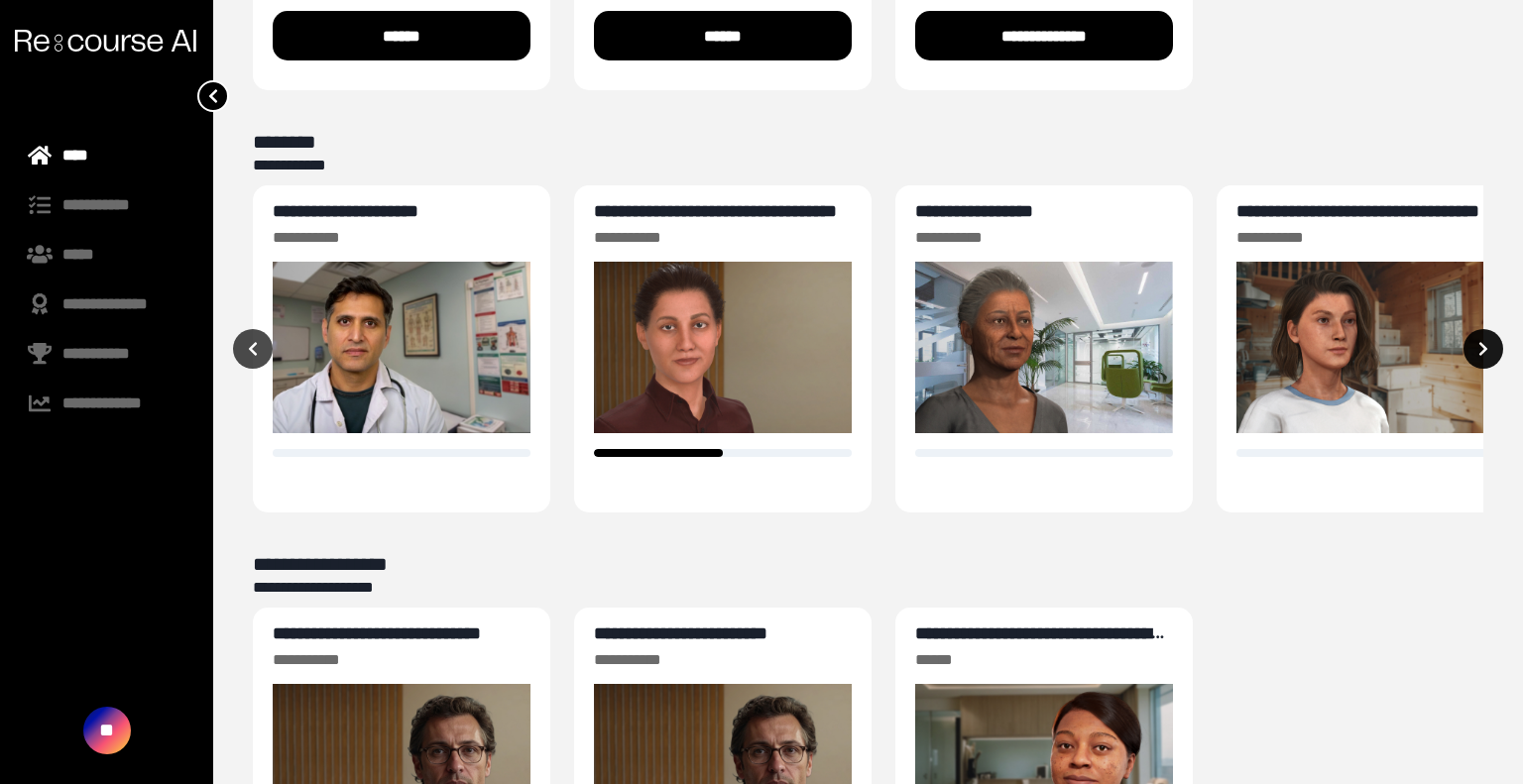 click at bounding box center [1483, 349] 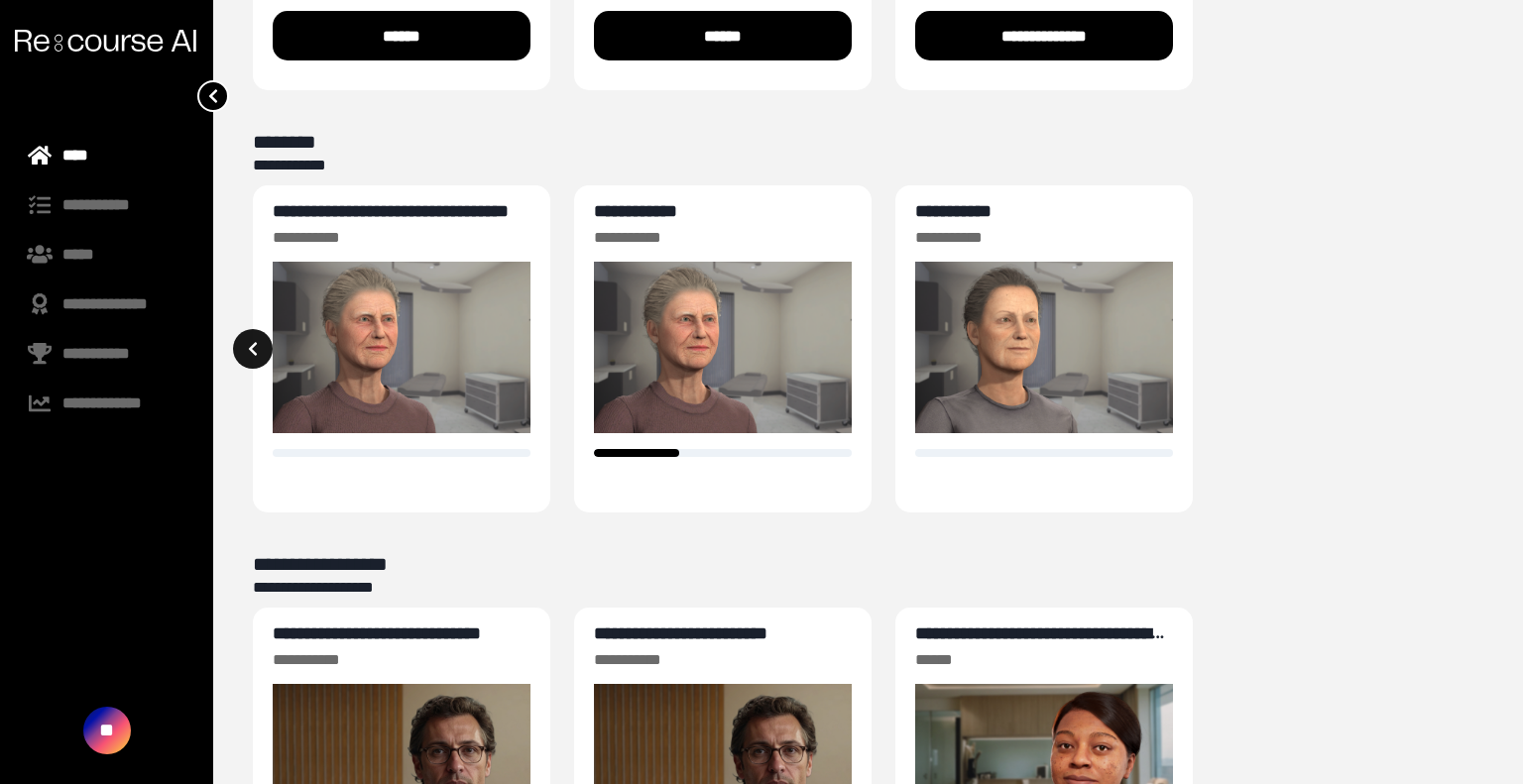 click 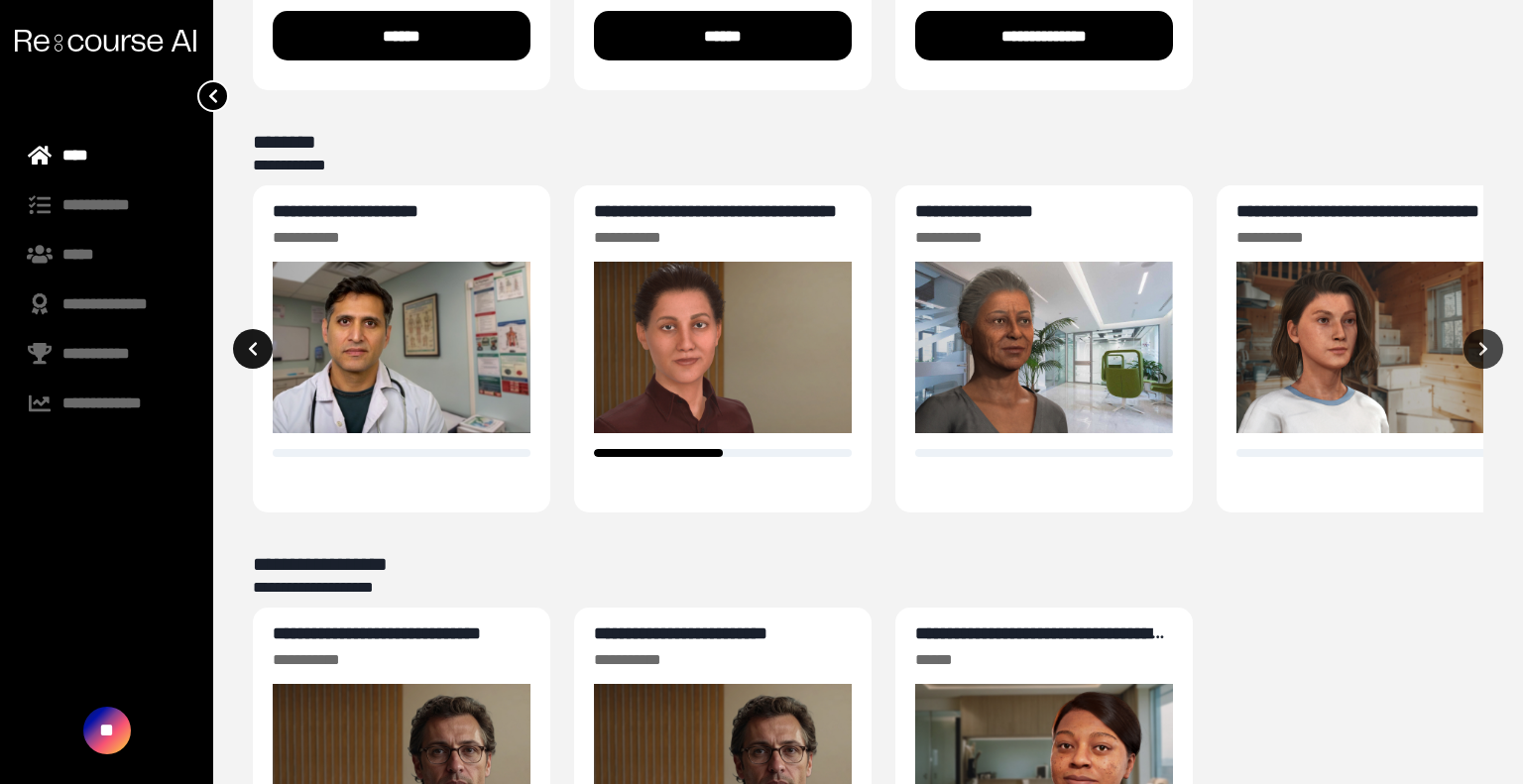 click 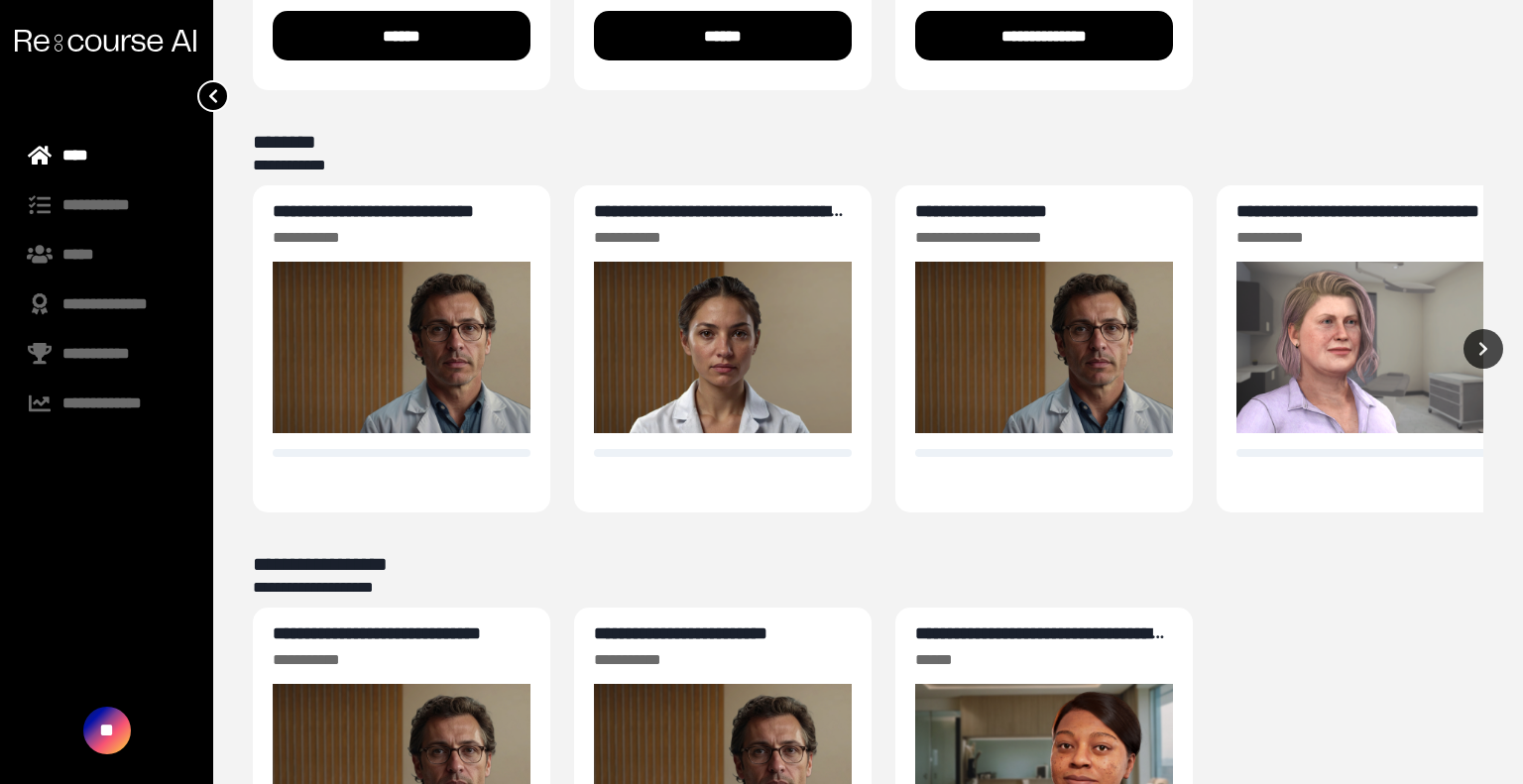 scroll, scrollTop: 772, scrollLeft: 0, axis: vertical 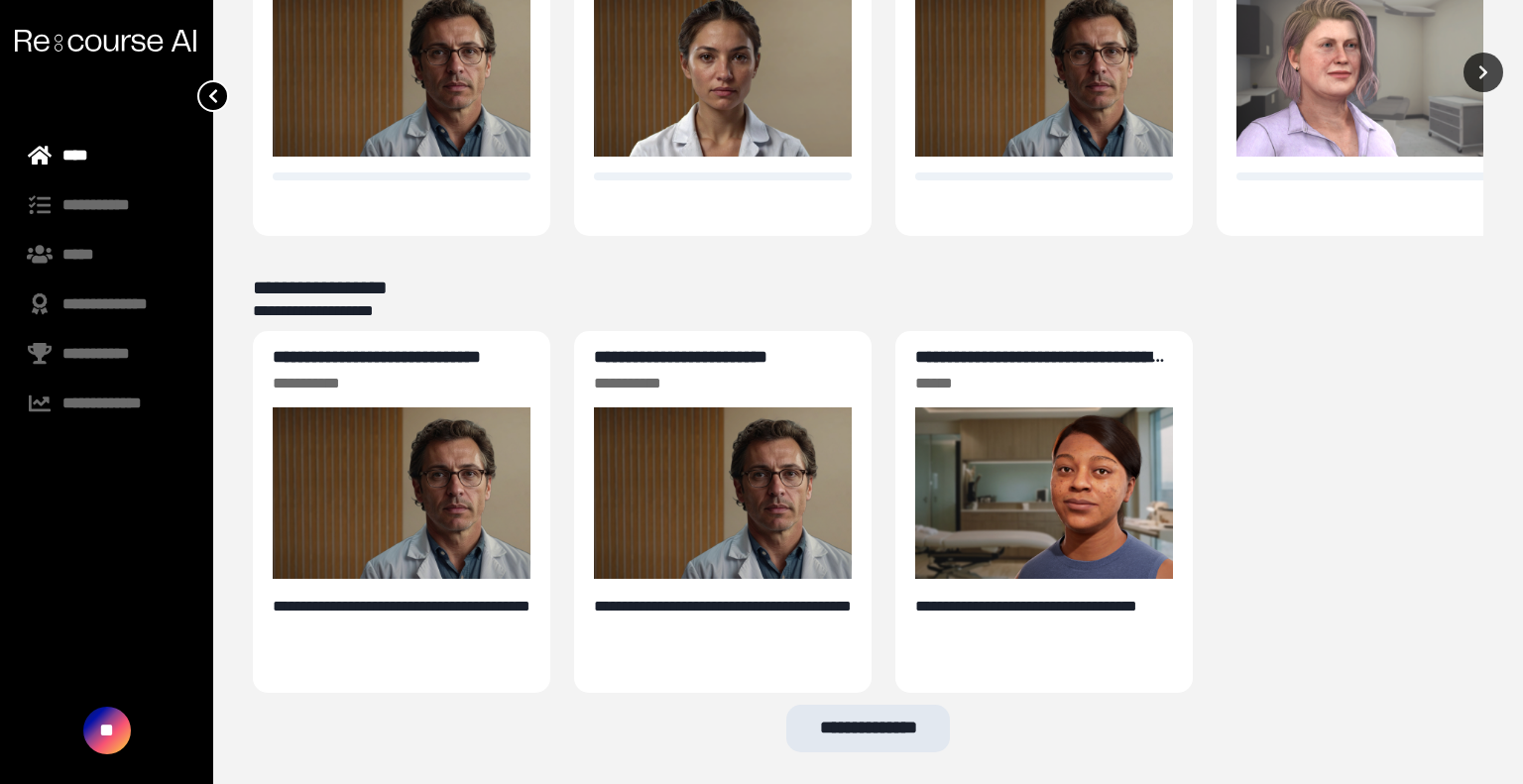 click on "**********" at bounding box center (868, 728) 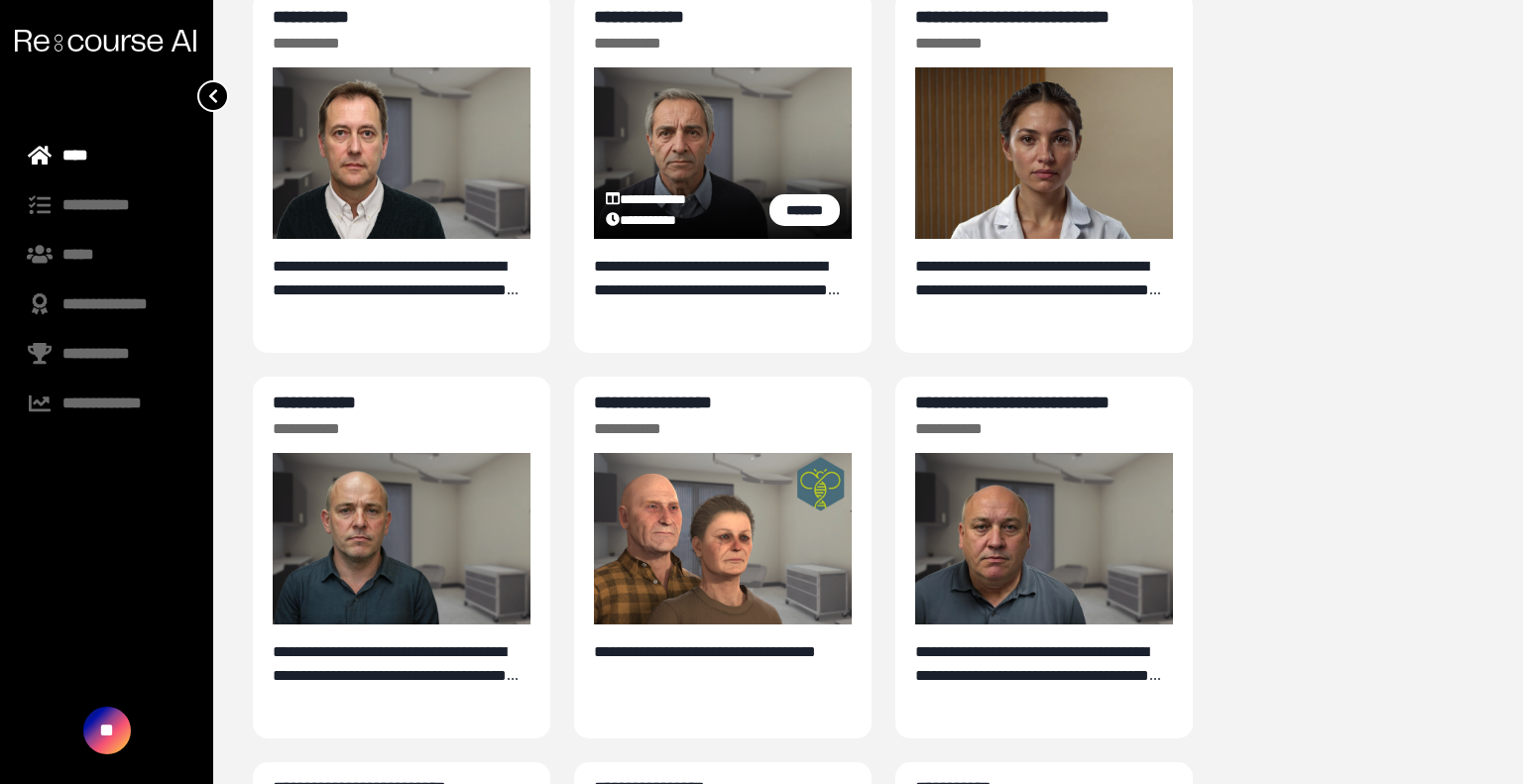 scroll, scrollTop: 2733, scrollLeft: 0, axis: vertical 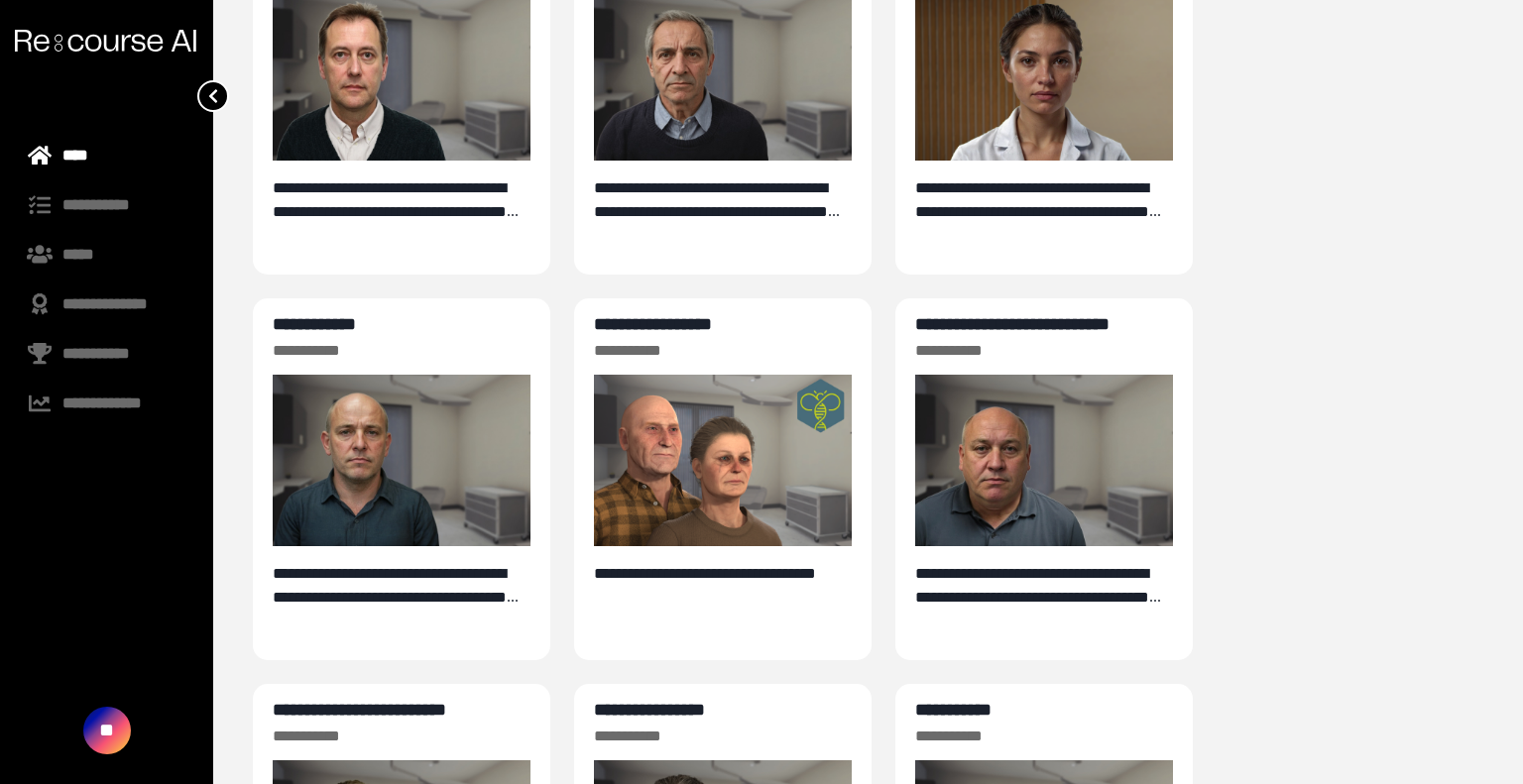 click on "**********" at bounding box center [868, 9925] 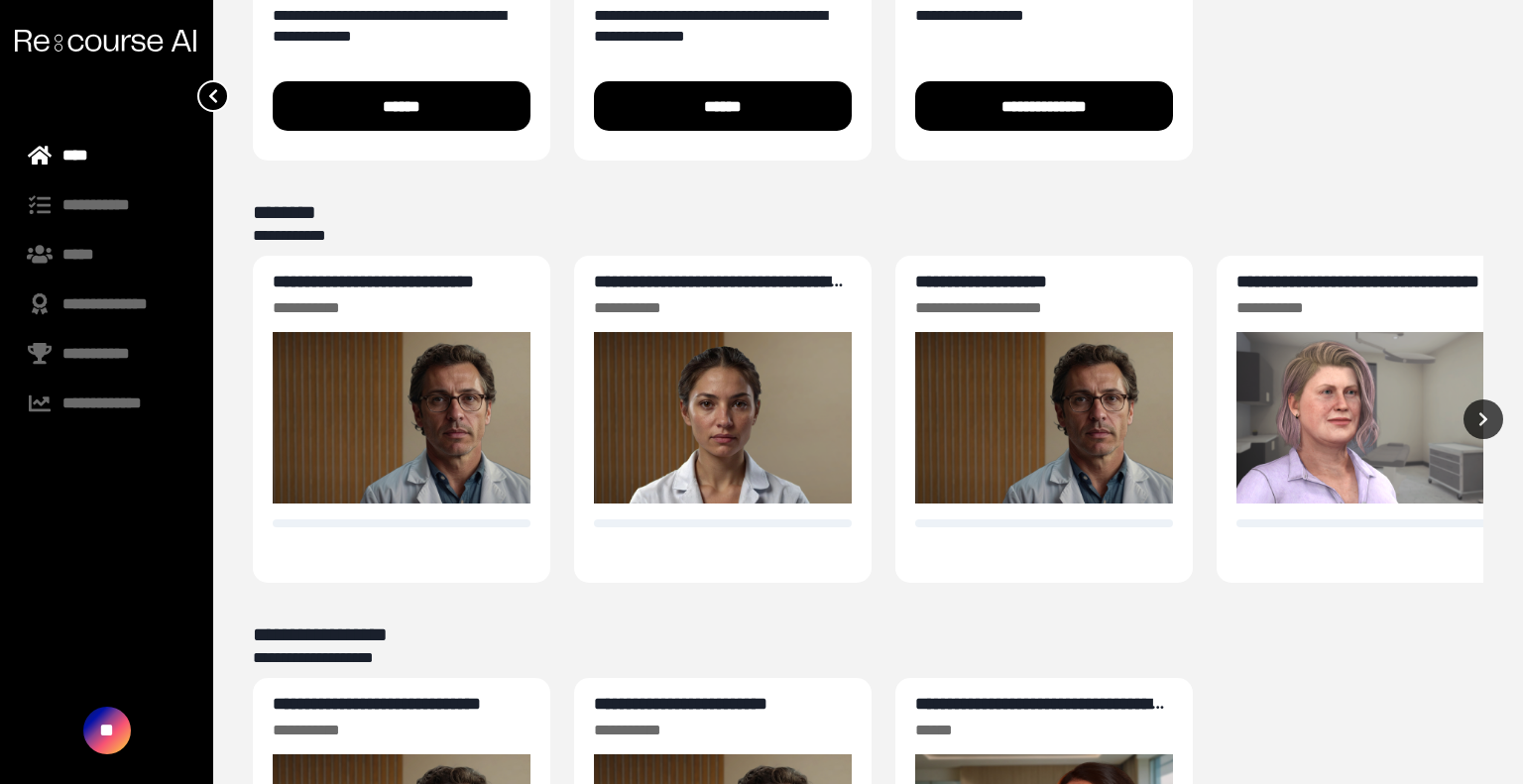 scroll, scrollTop: 0, scrollLeft: 0, axis: both 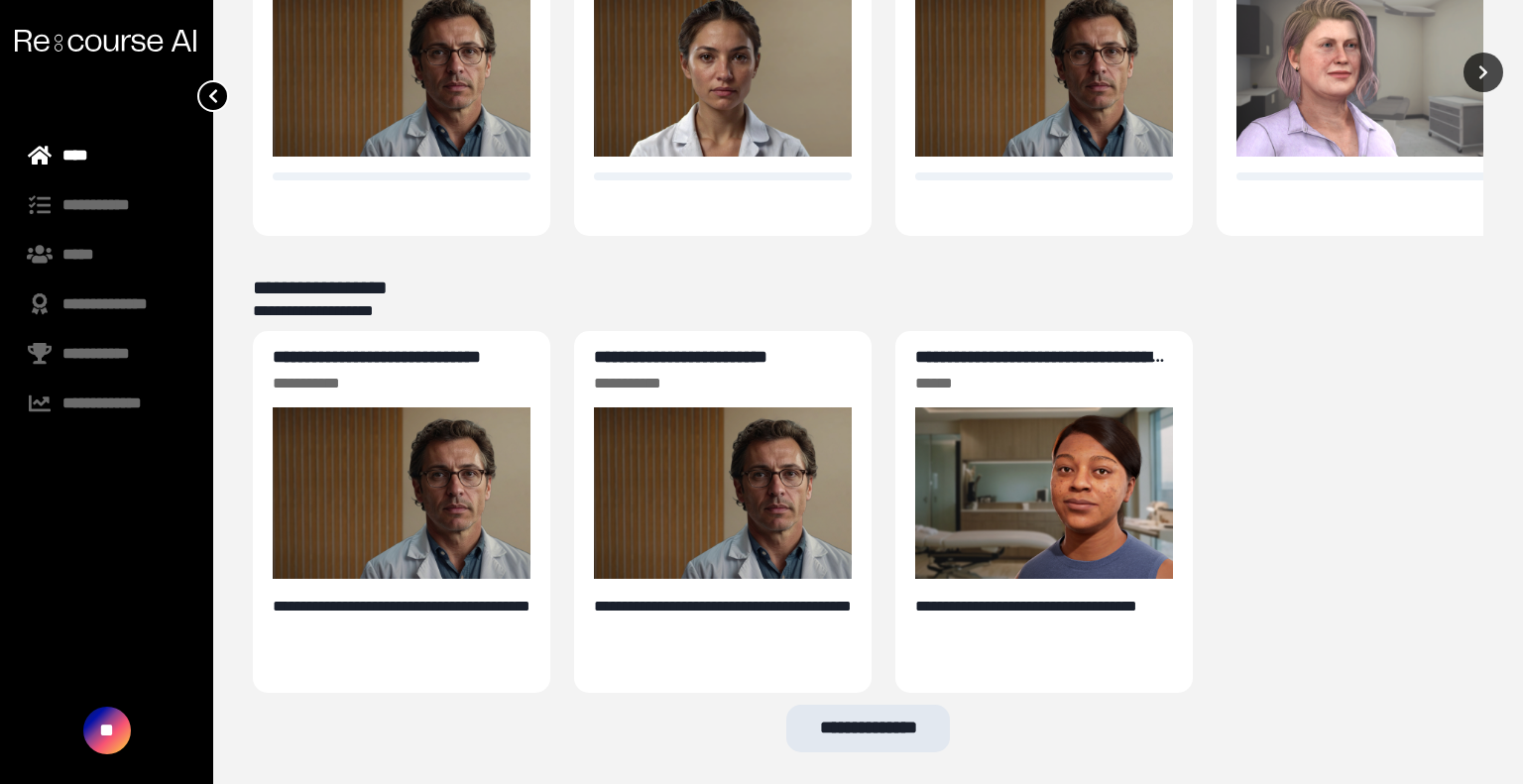 click on "**********" at bounding box center [868, 728] 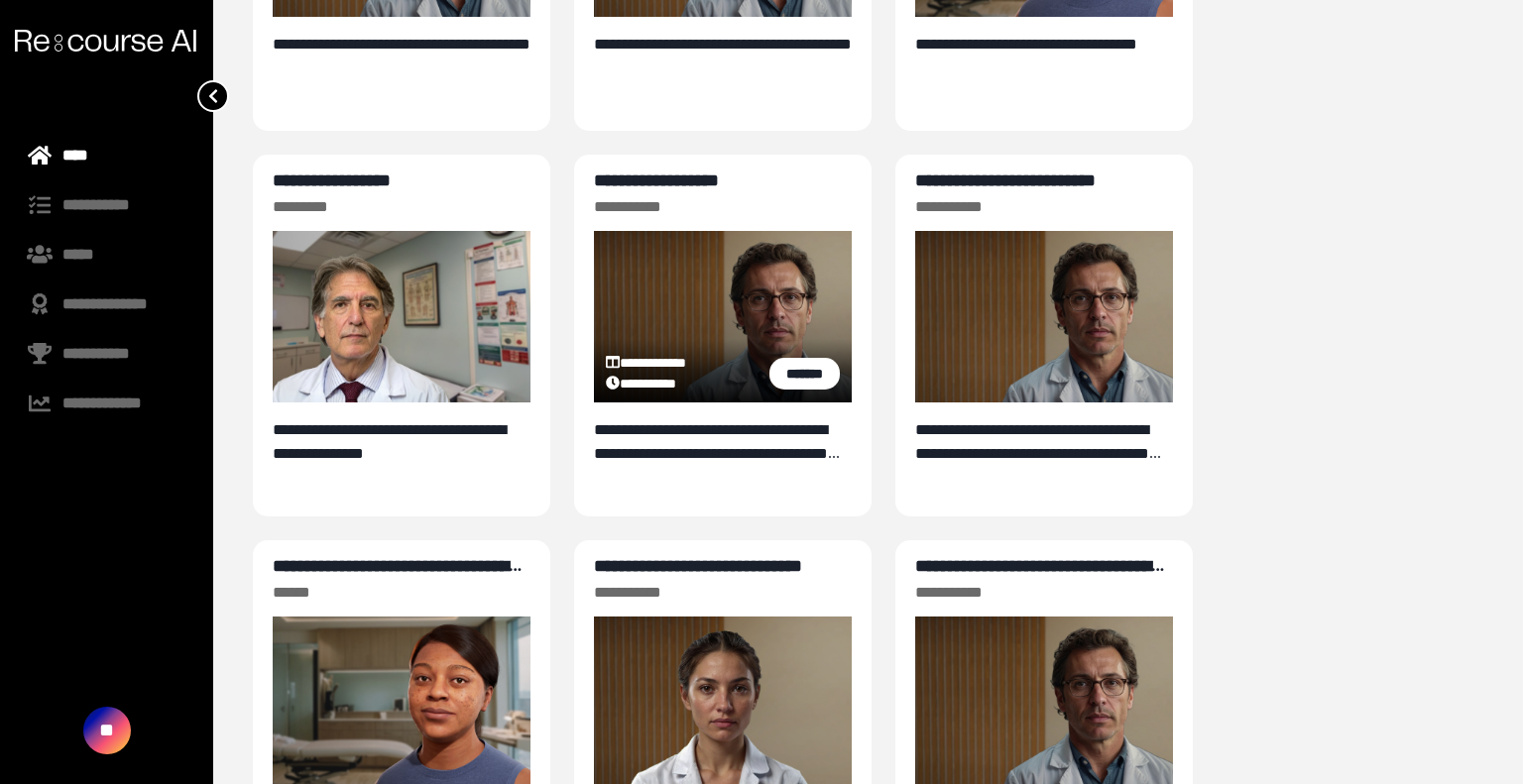 scroll, scrollTop: 1345, scrollLeft: 0, axis: vertical 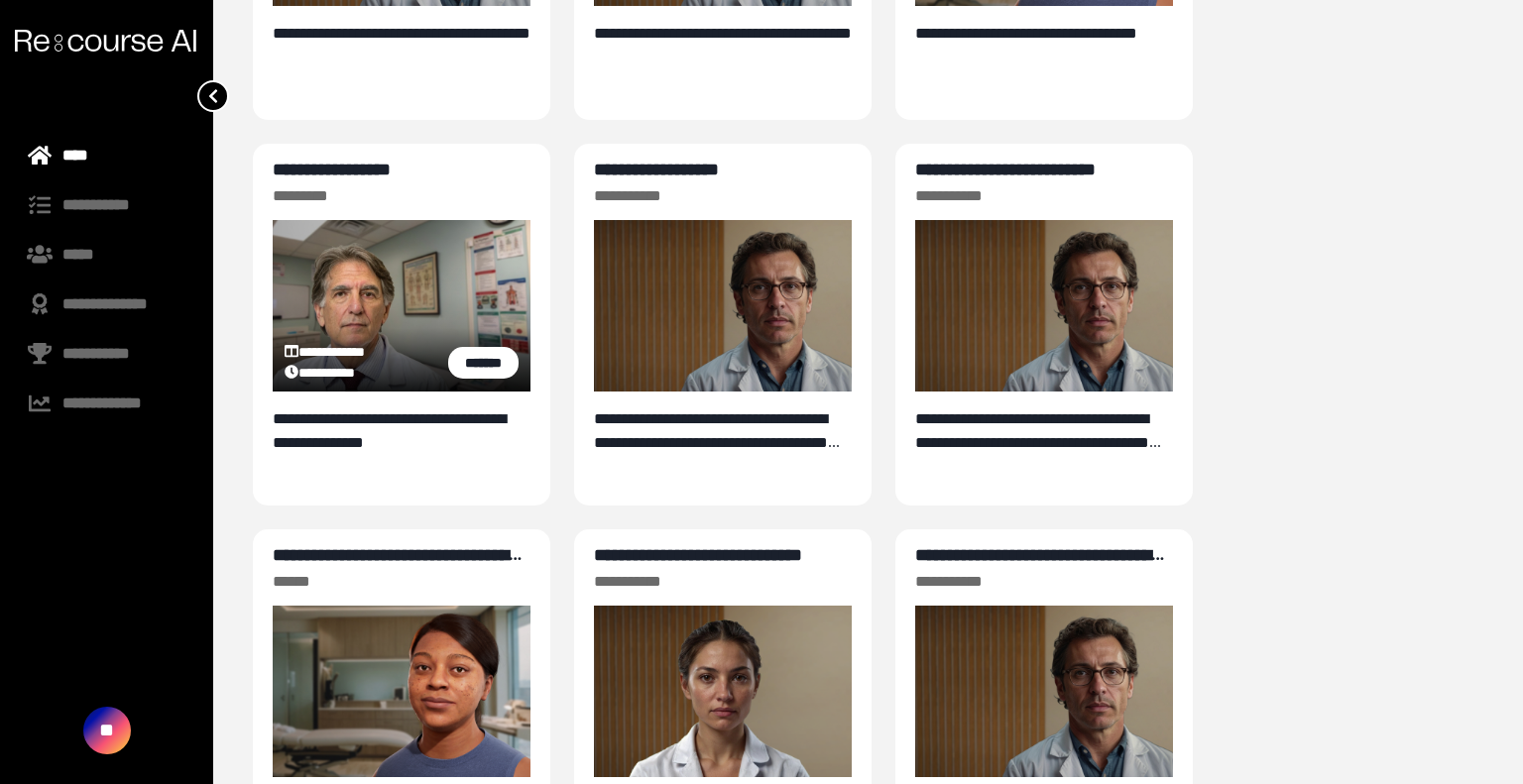 click on "**********" at bounding box center (331, 169) 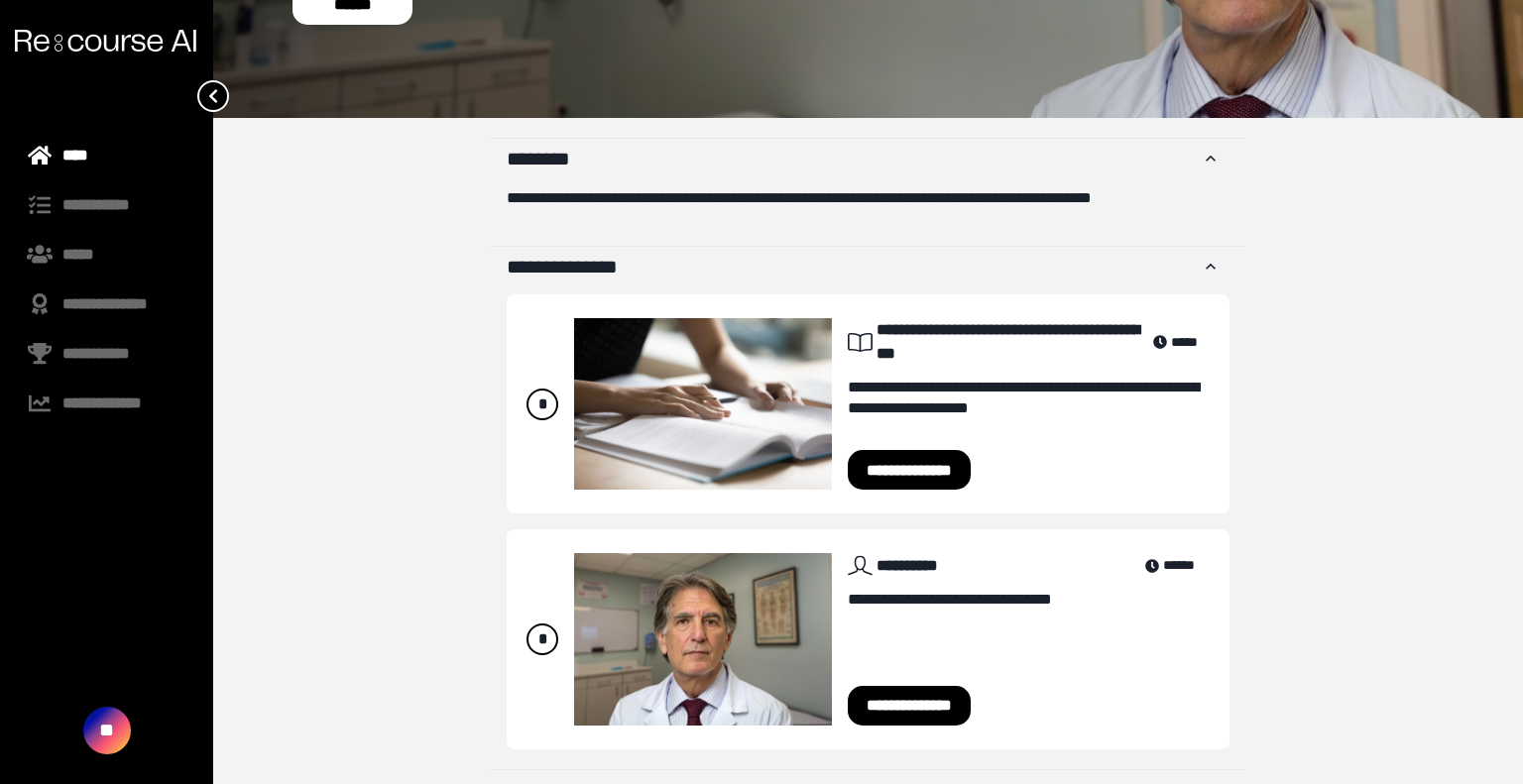 scroll, scrollTop: 269, scrollLeft: 0, axis: vertical 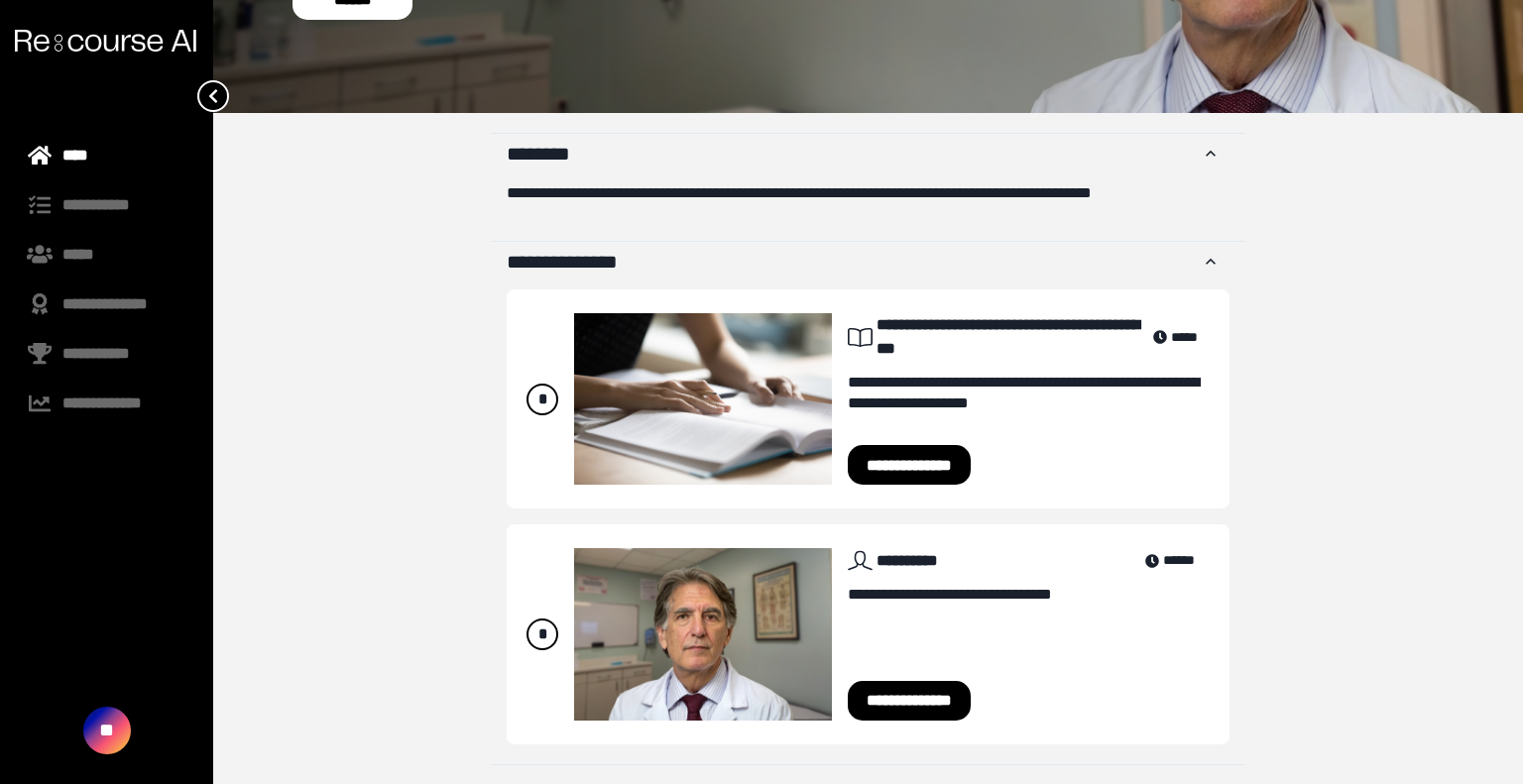 click on "**********" at bounding box center [909, 701] 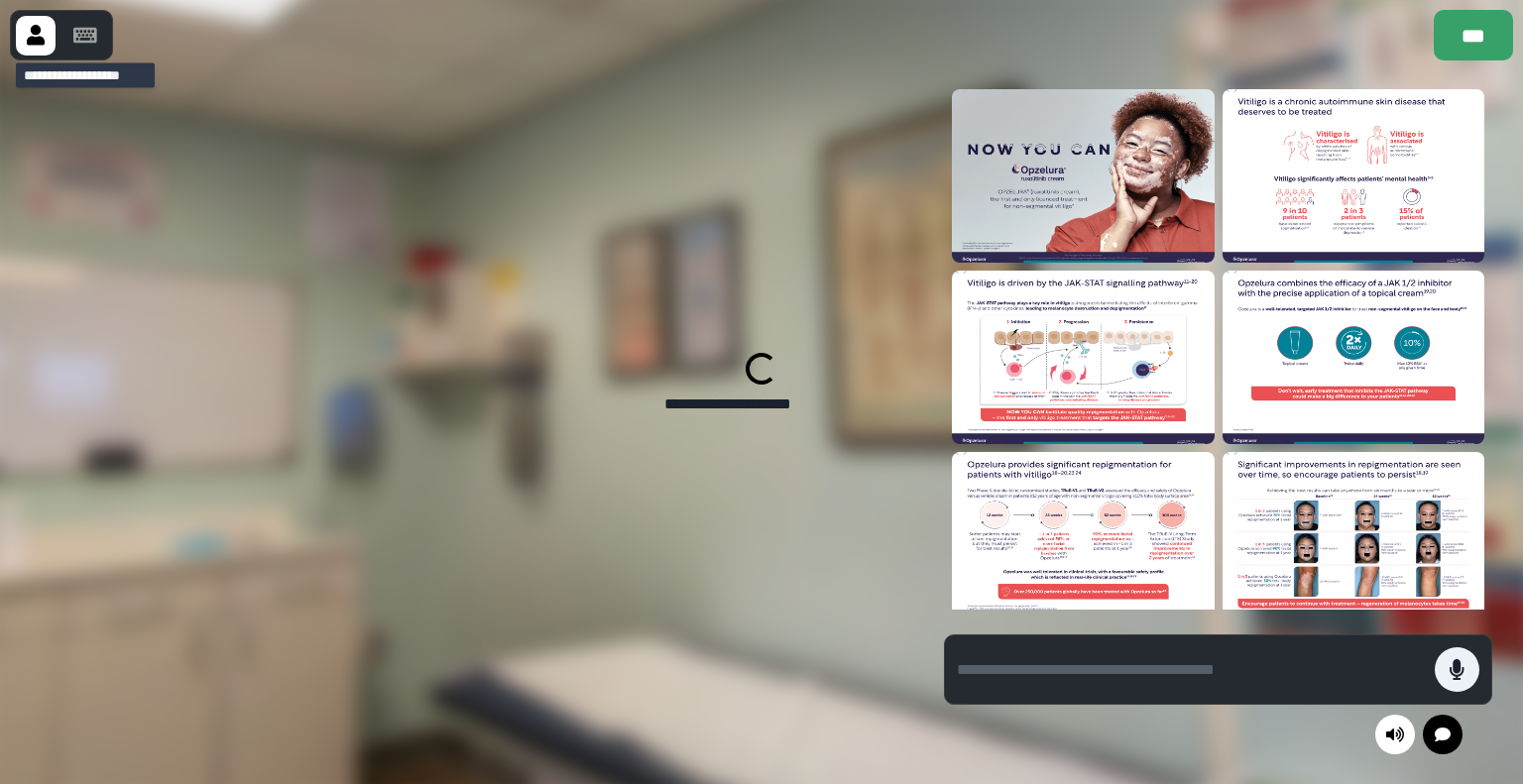 click 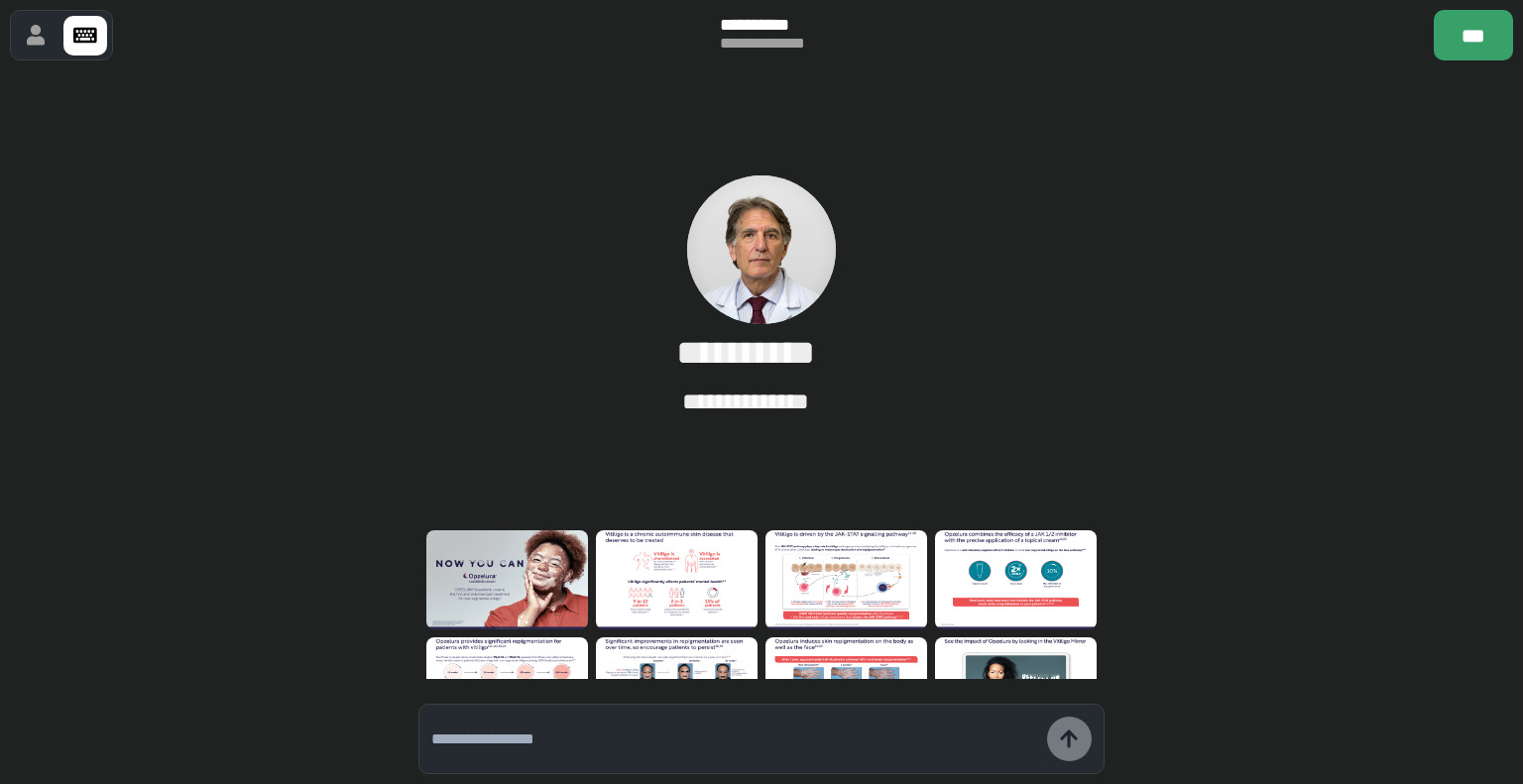 click at bounding box center [734, 739] 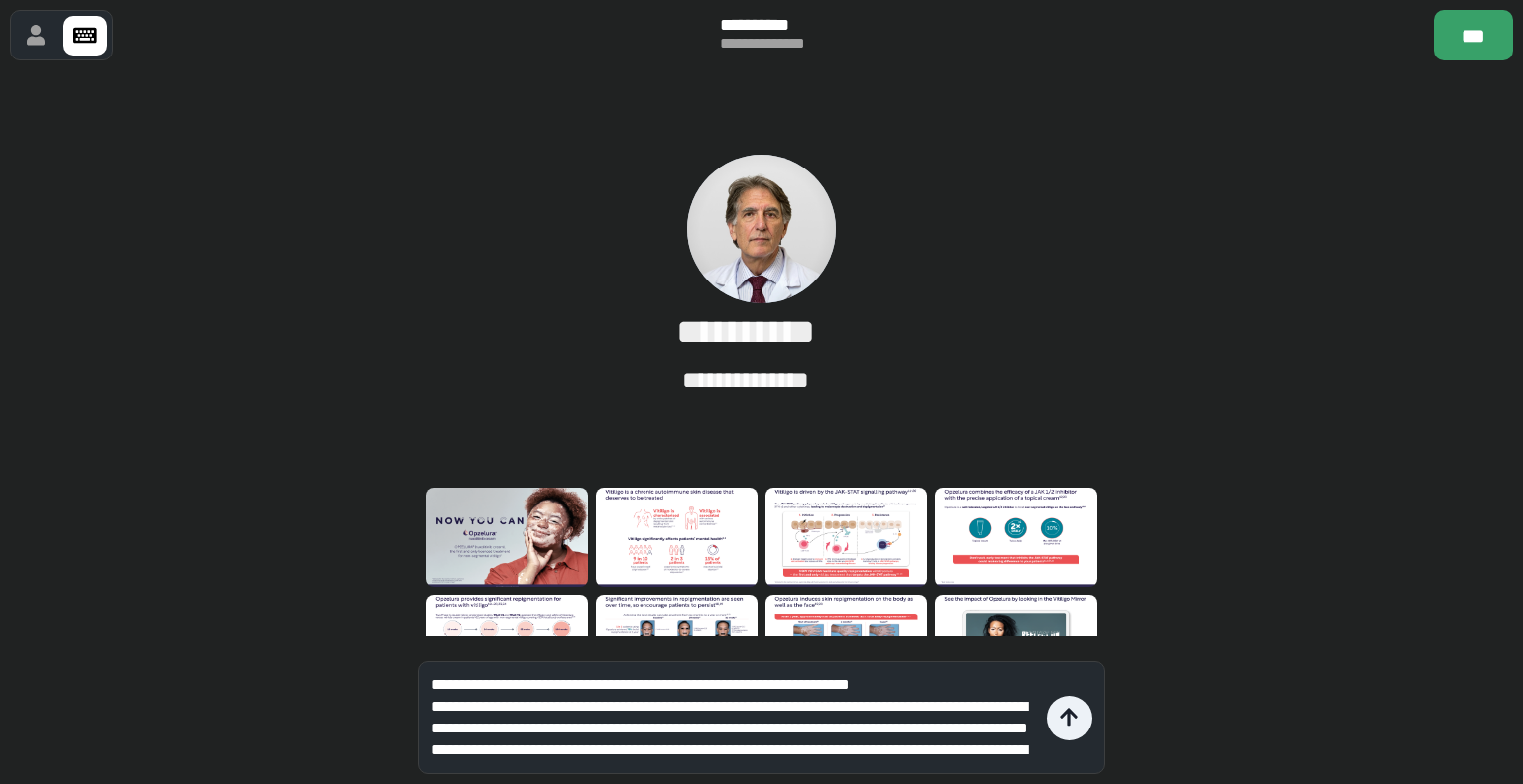 scroll, scrollTop: 107, scrollLeft: 0, axis: vertical 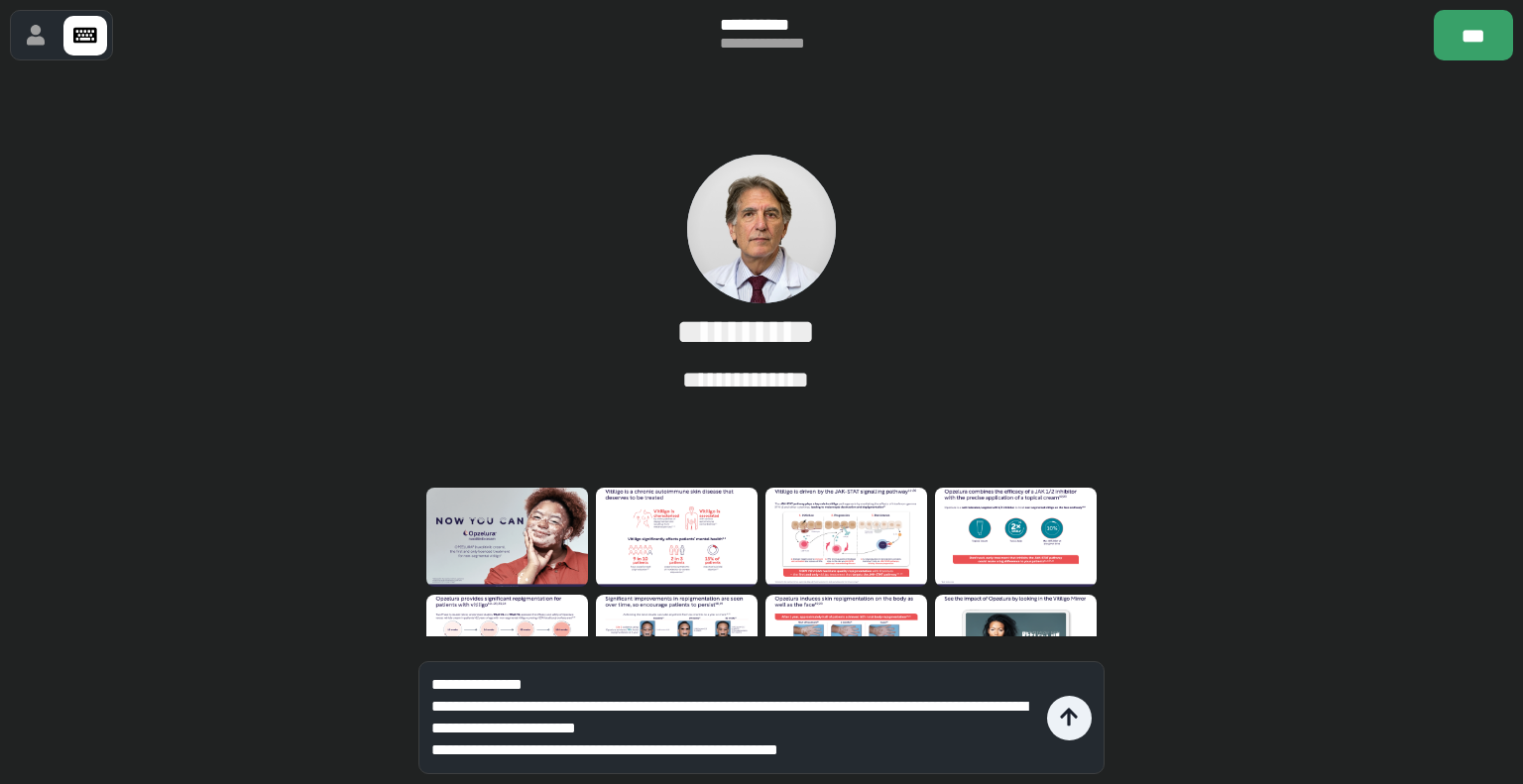 type 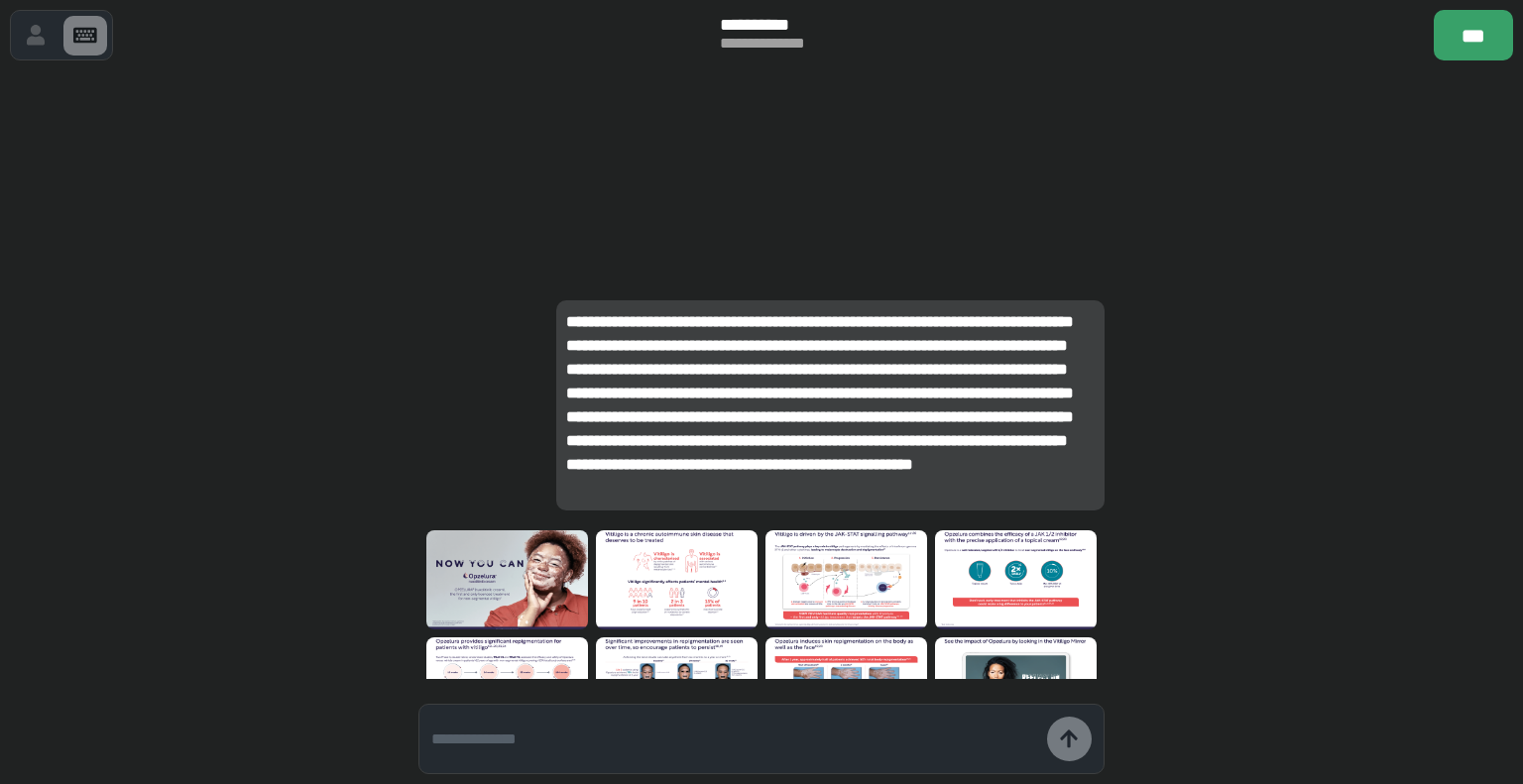 scroll, scrollTop: 0, scrollLeft: 0, axis: both 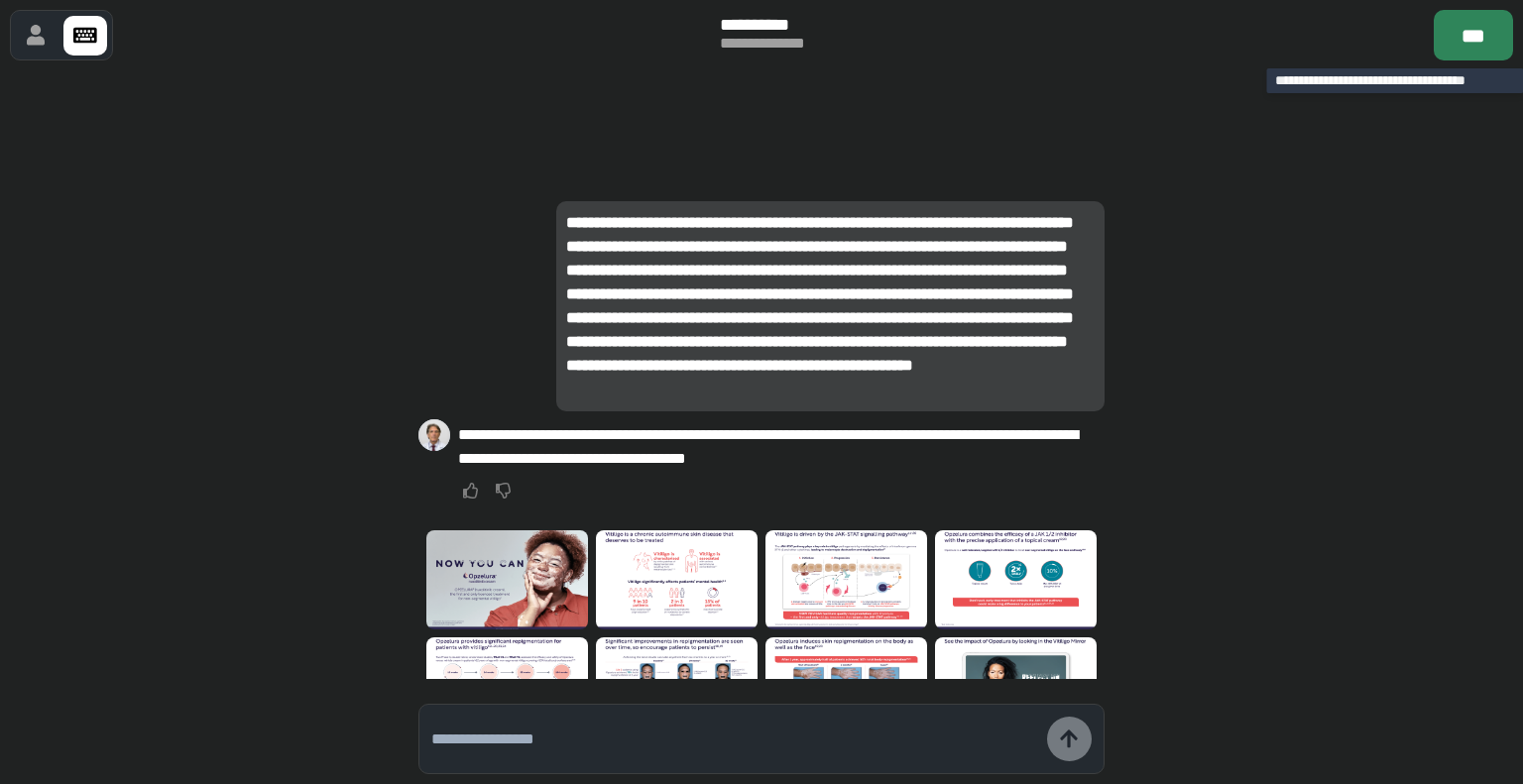 click on "***" at bounding box center (1473, 35) 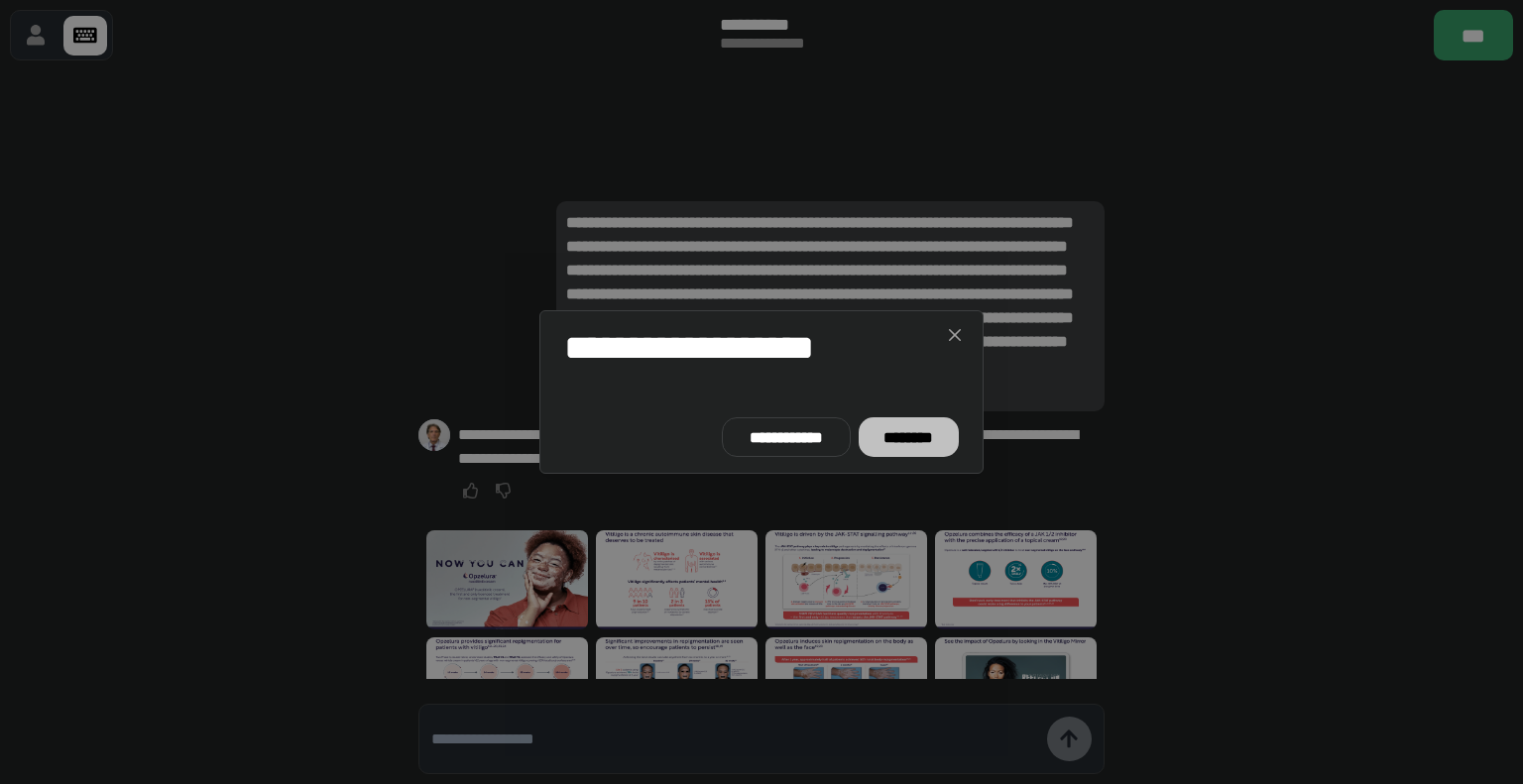 click on "********" at bounding box center [908, 437] 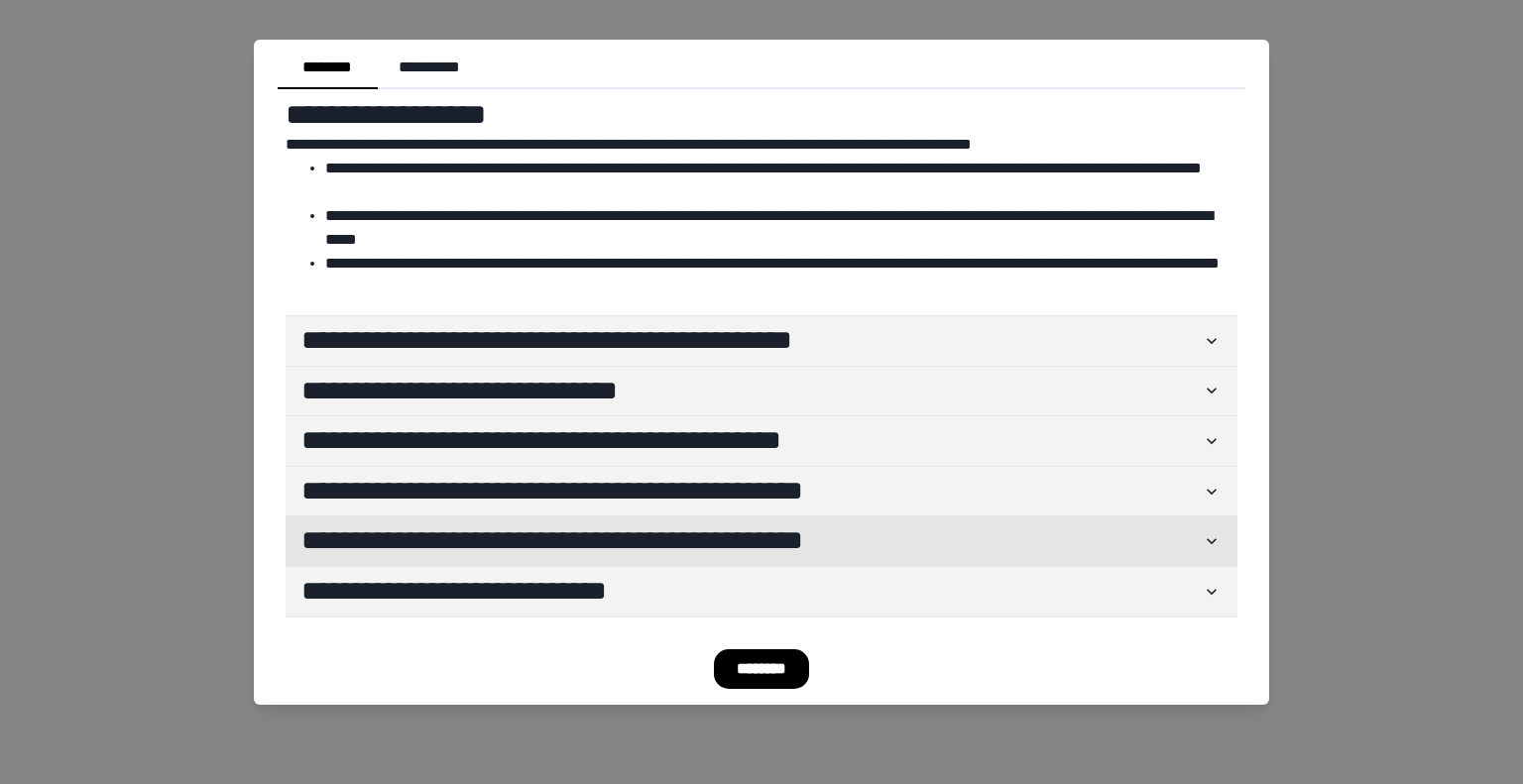 click on "**********" at bounding box center (752, 541) 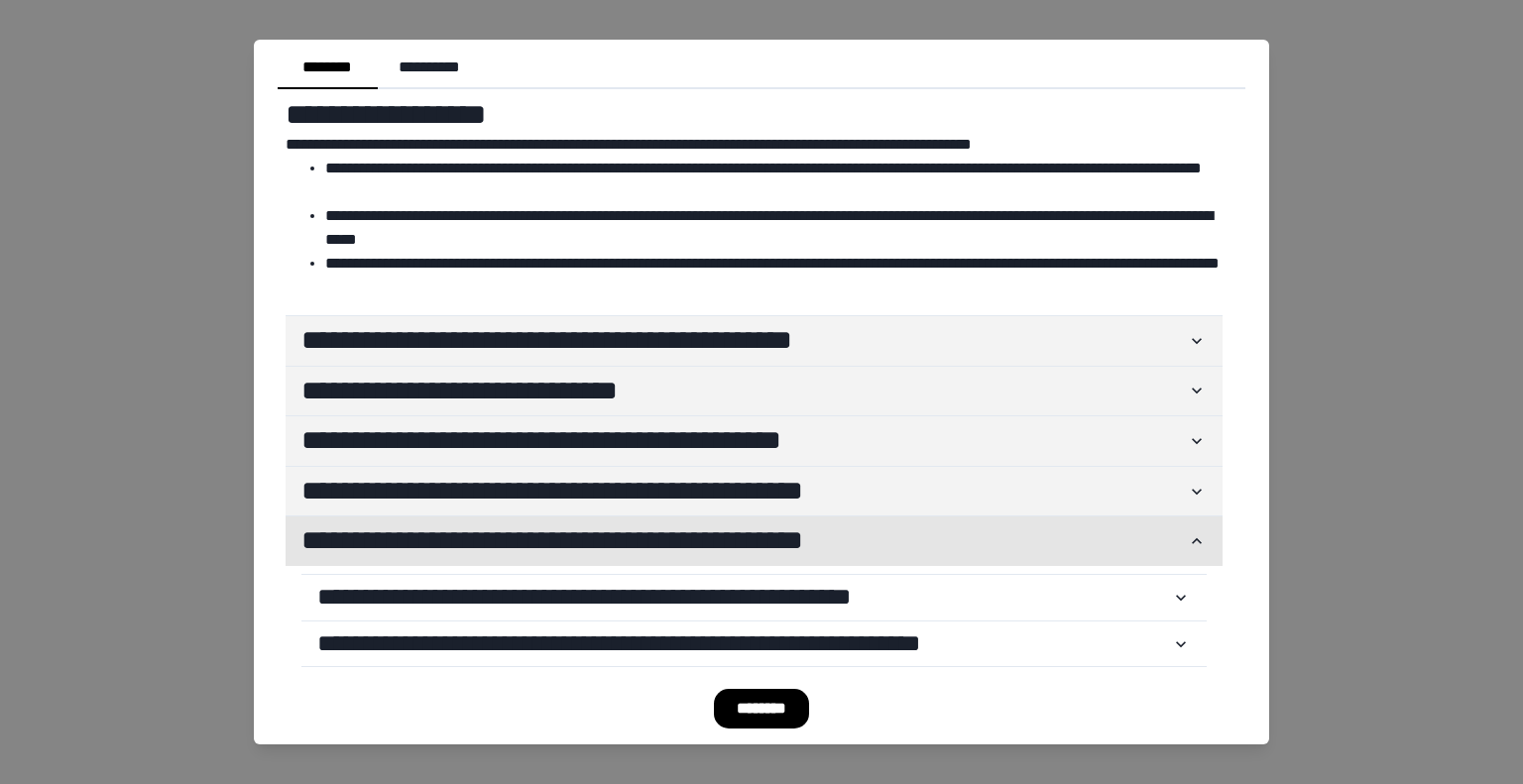 scroll, scrollTop: 124, scrollLeft: 0, axis: vertical 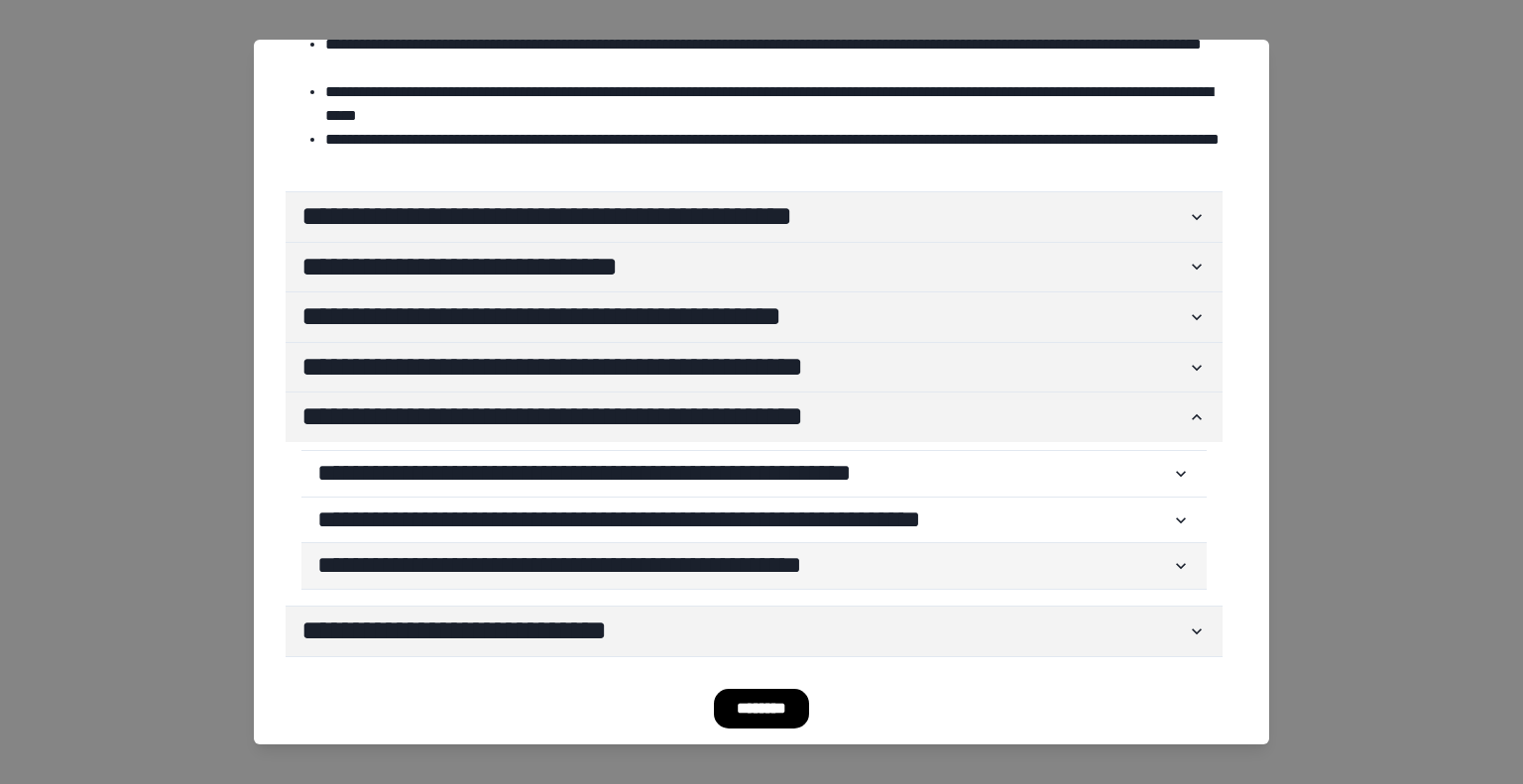 click on "**********" at bounding box center (744, 566) 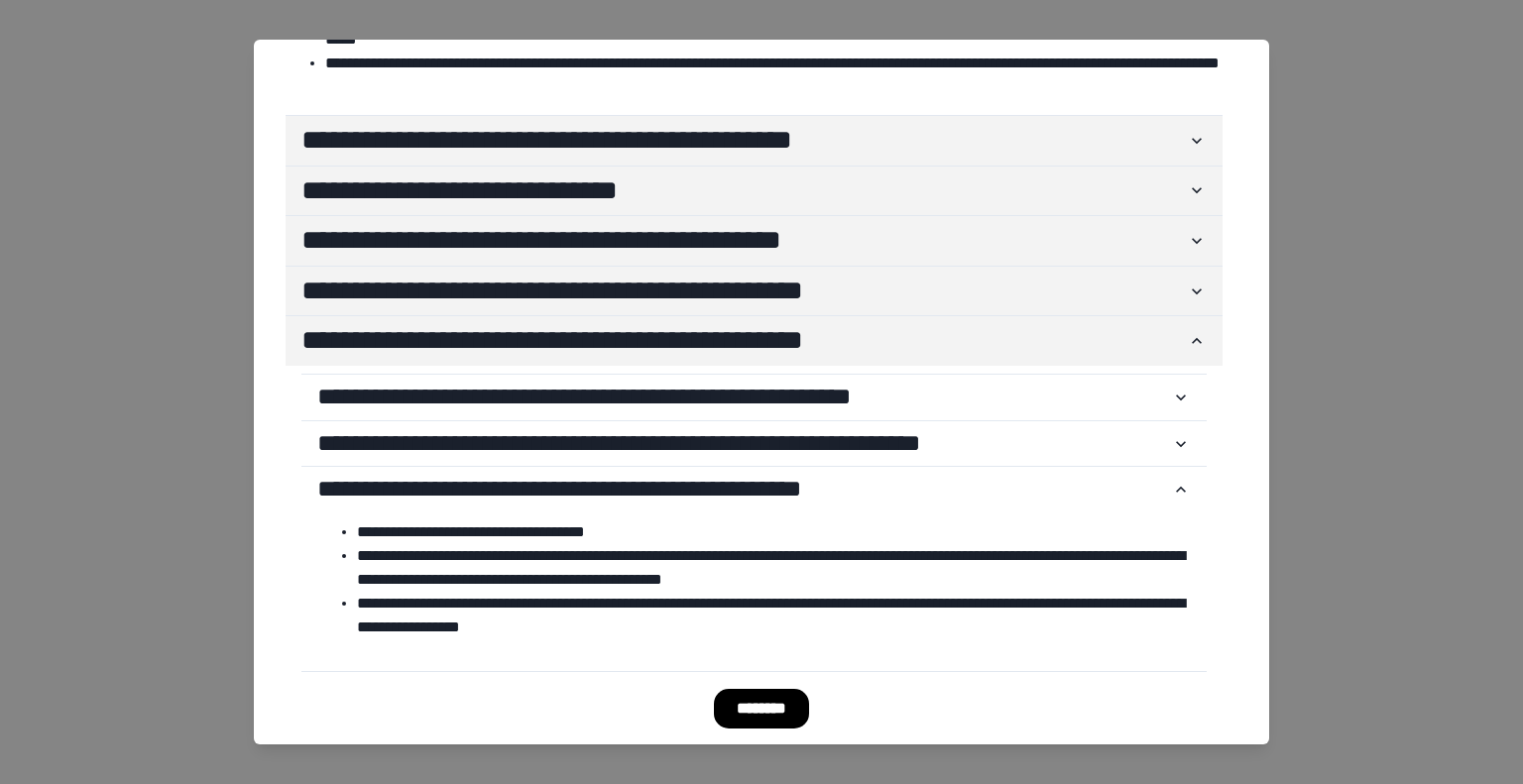 scroll, scrollTop: 183, scrollLeft: 0, axis: vertical 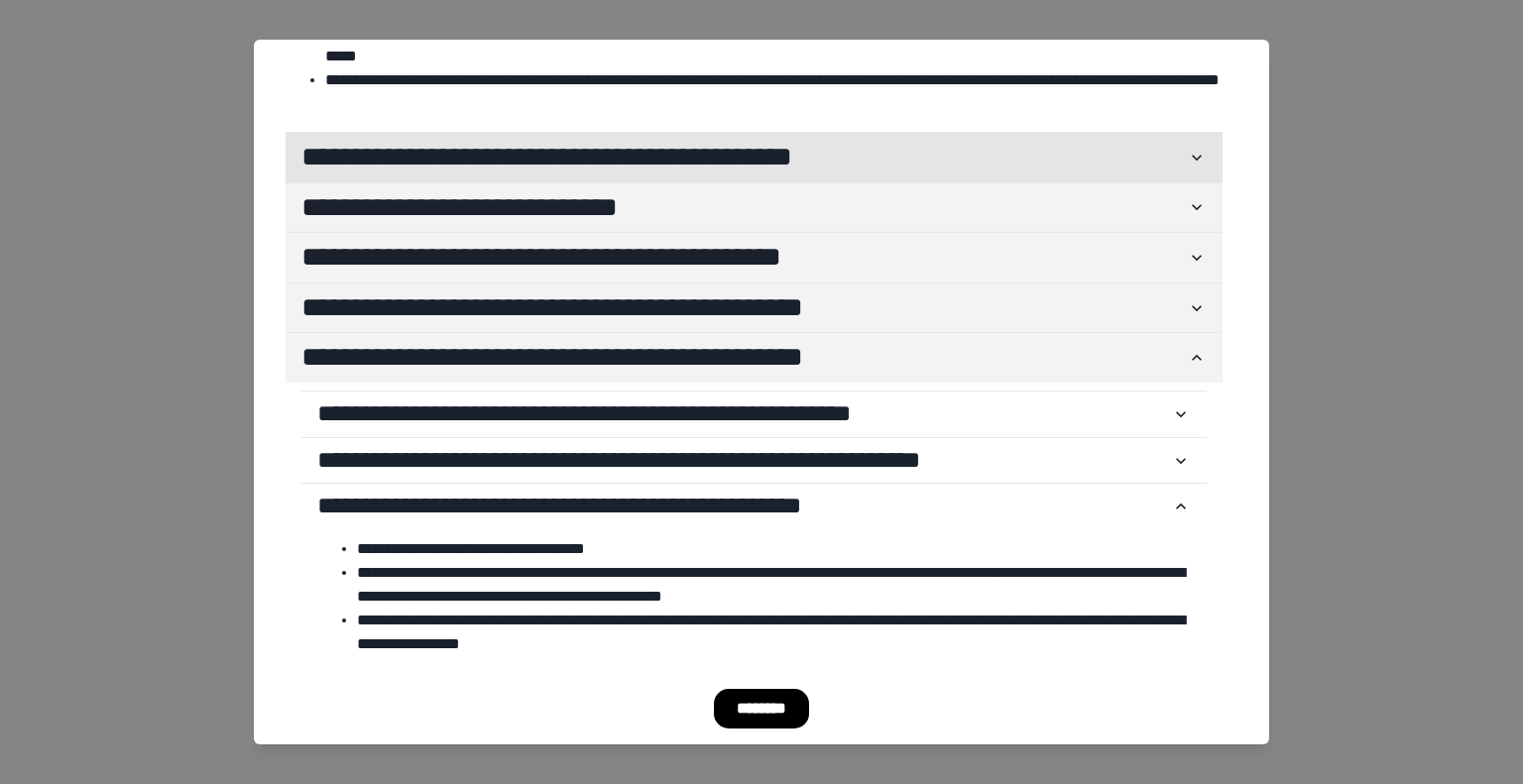 click on "**********" at bounding box center [744, 158] 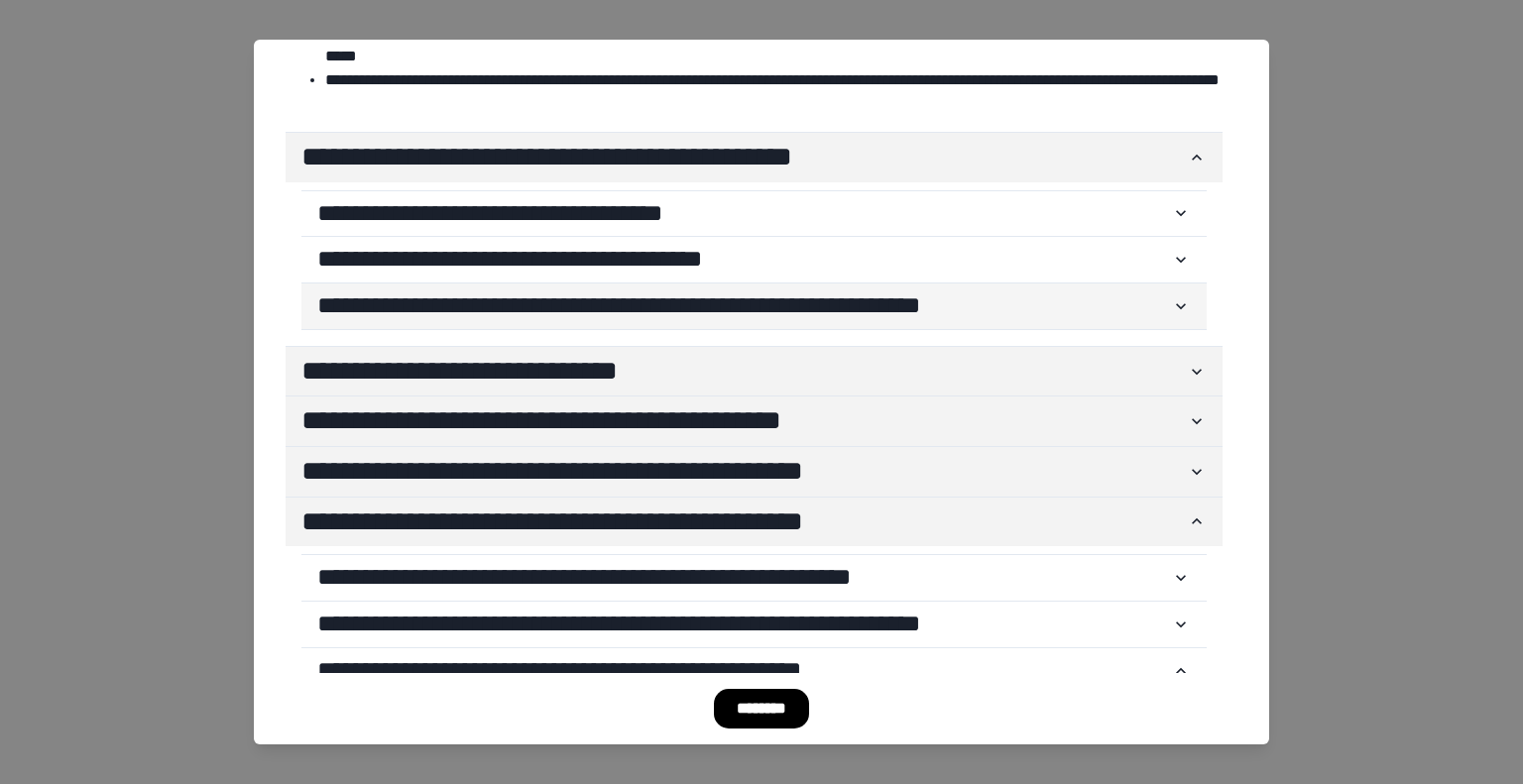 click on "**********" at bounding box center [744, 306] 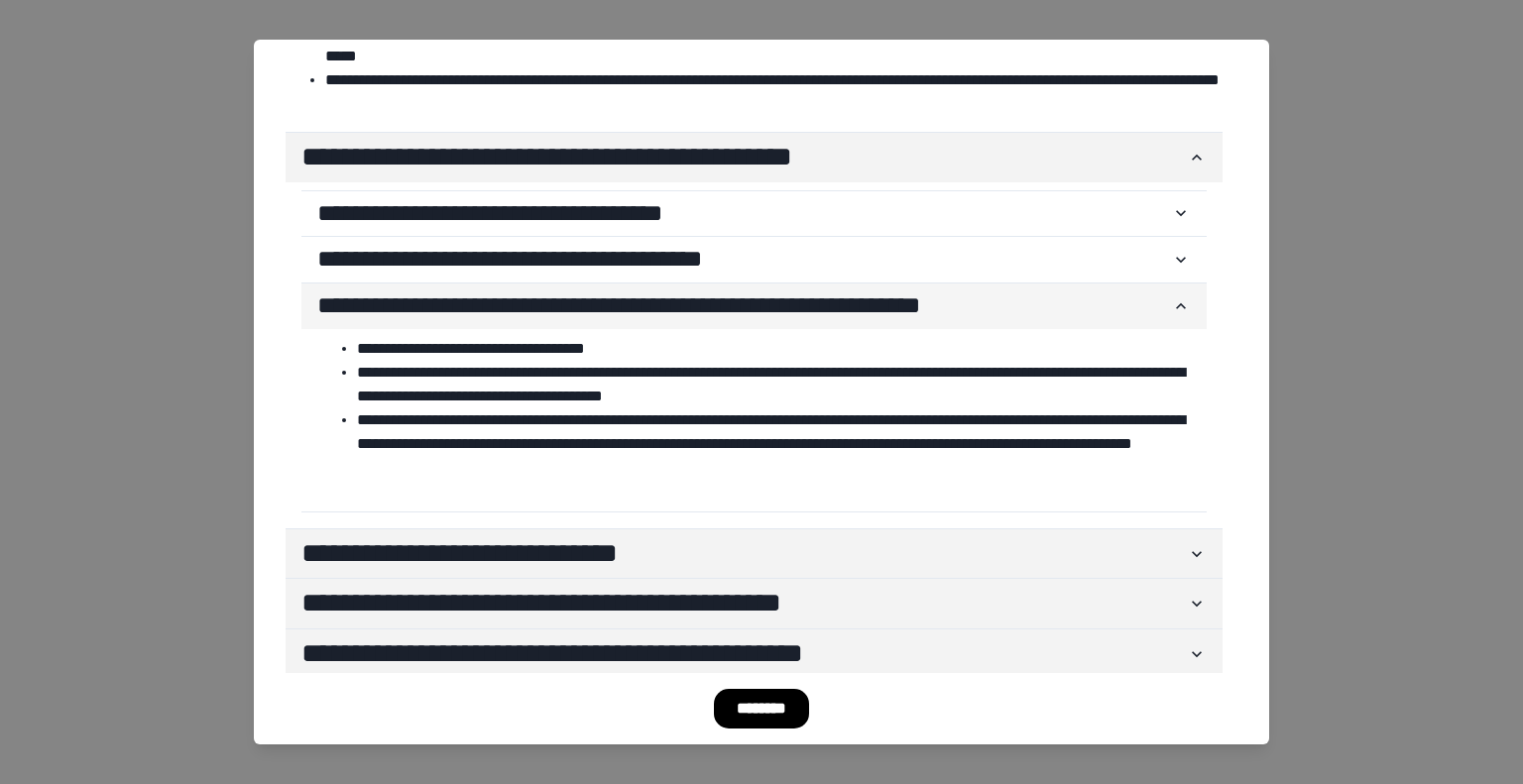 click on "**********" at bounding box center (744, 306) 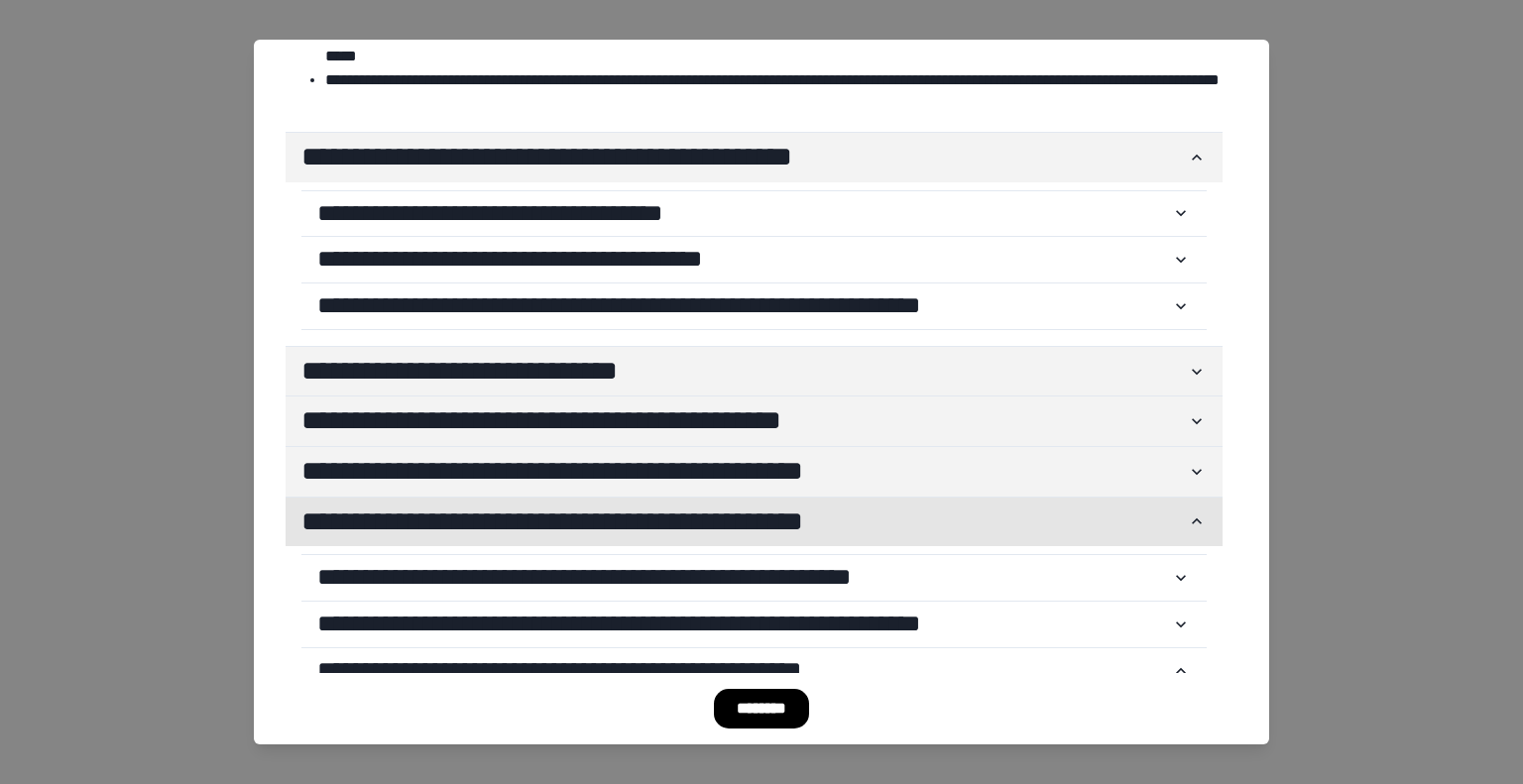 click on "**********" at bounding box center (754, 522) 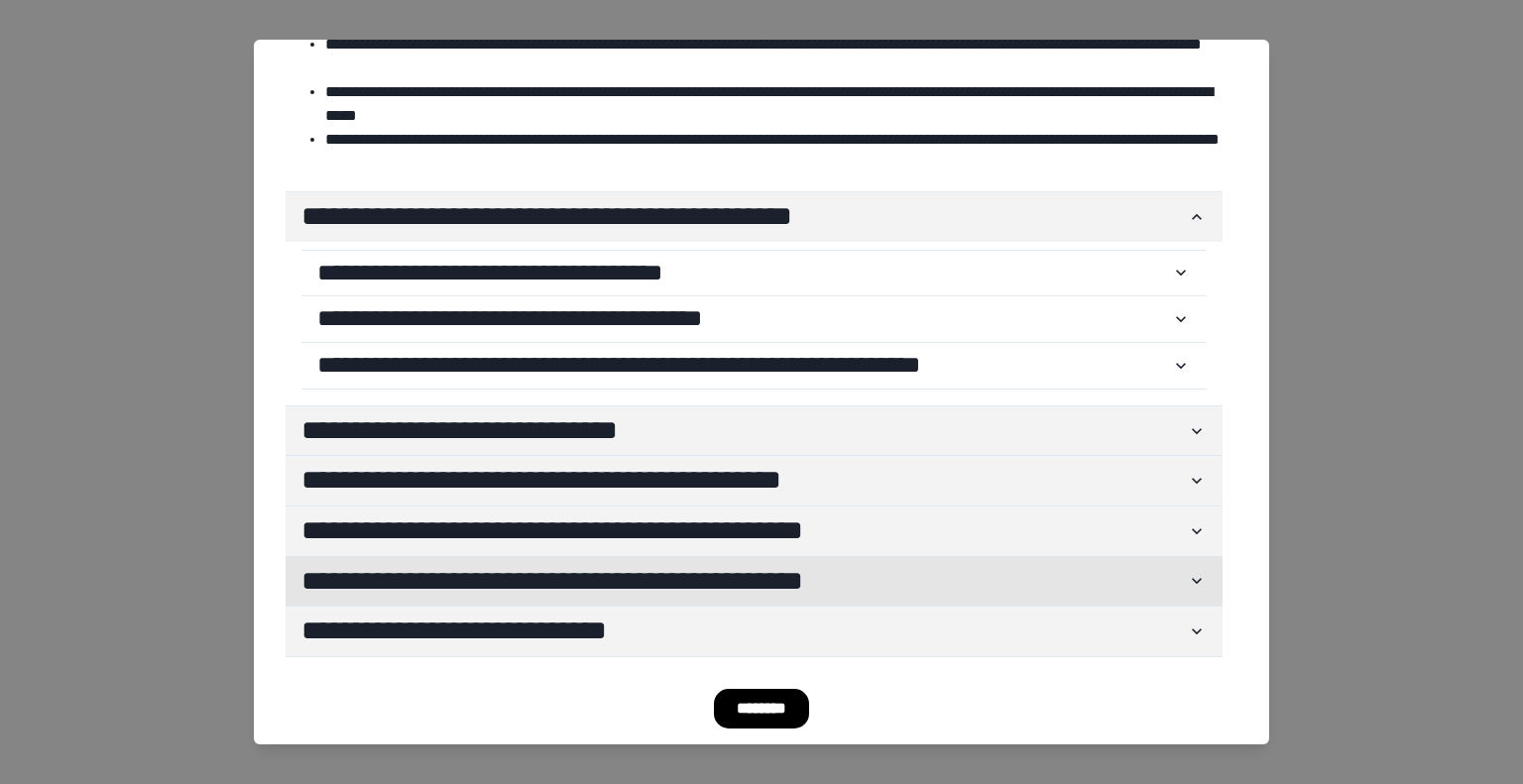 click on "**********" at bounding box center [744, 531] 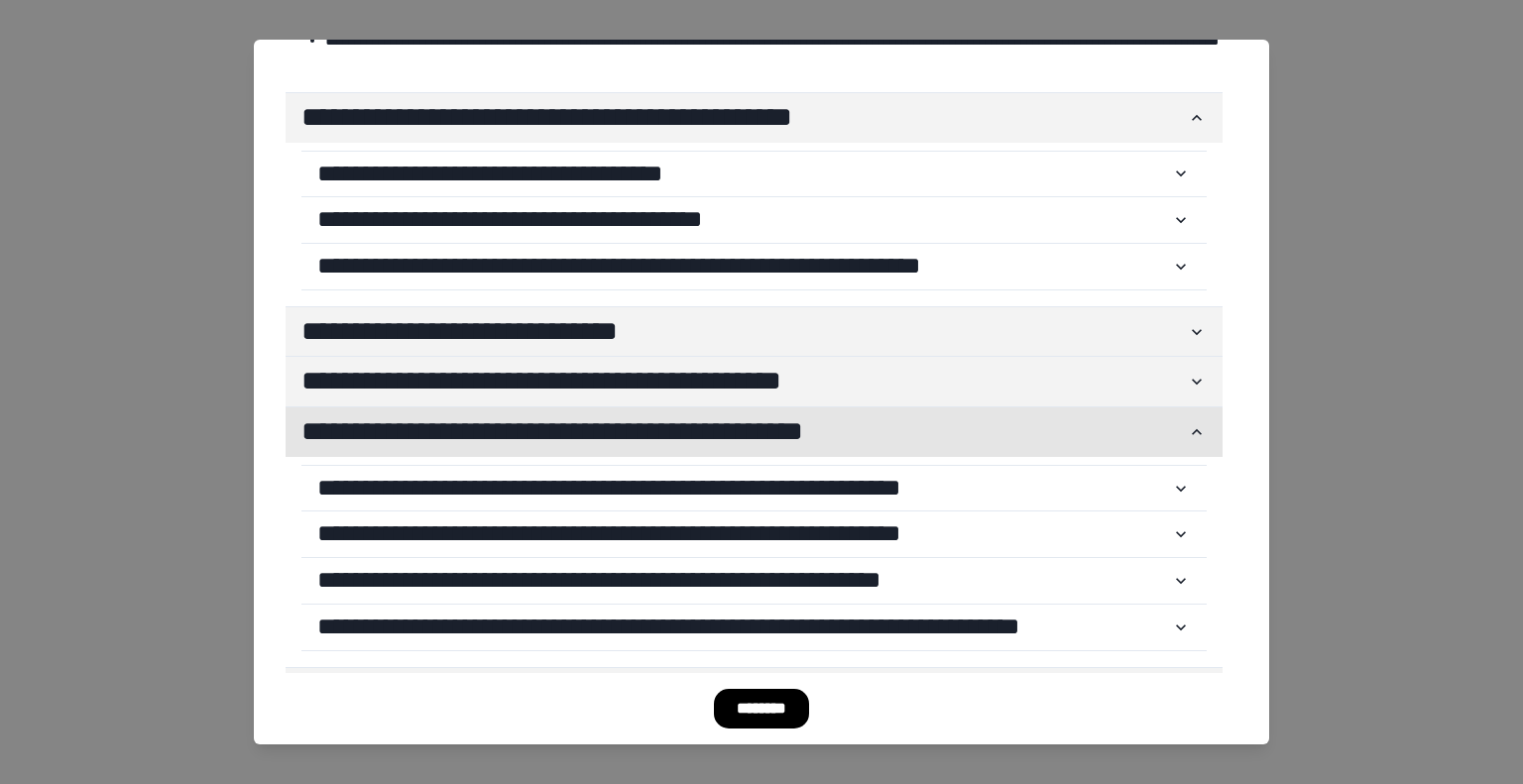 click on "**********" at bounding box center (754, 432) 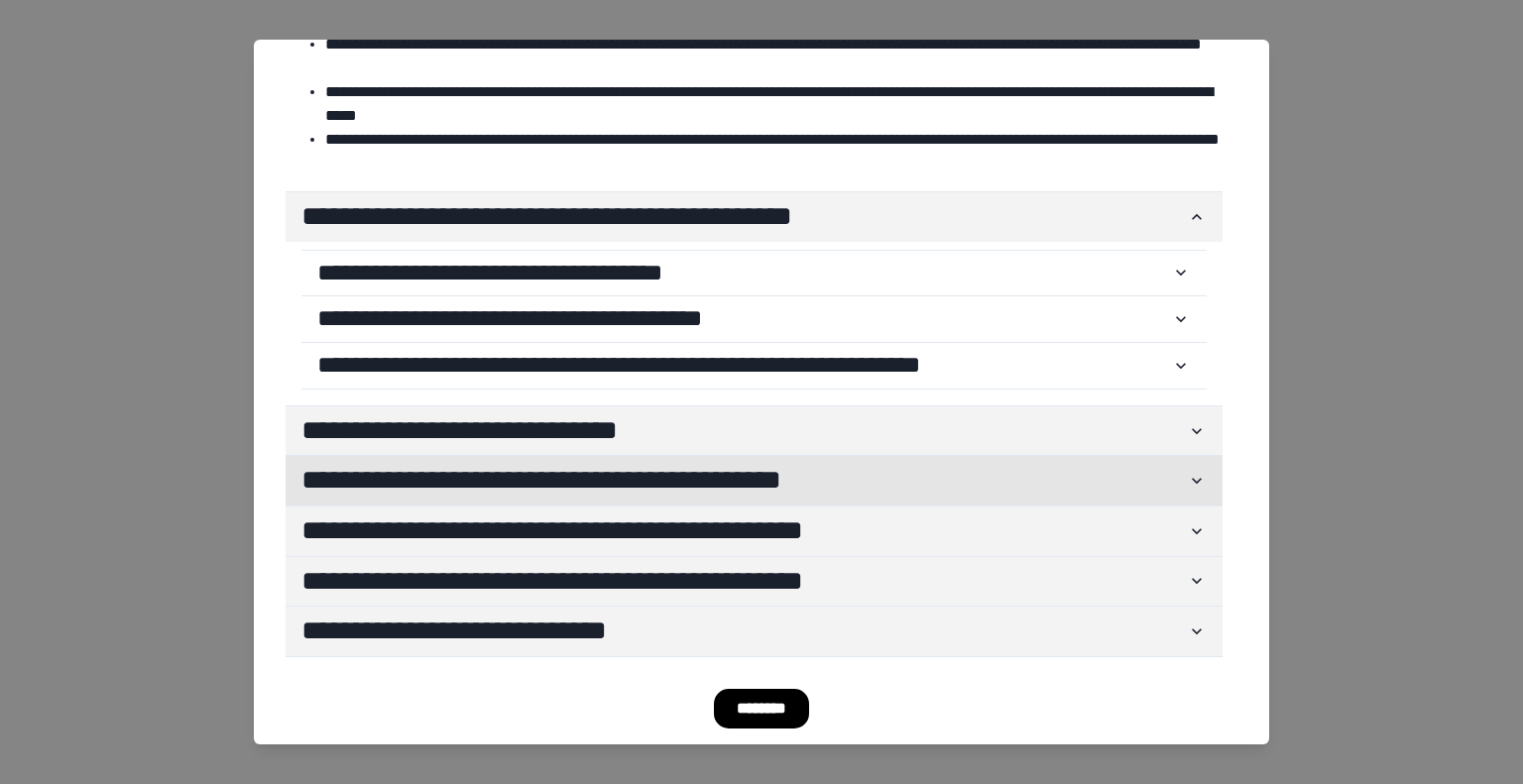scroll, scrollTop: 124, scrollLeft: 0, axis: vertical 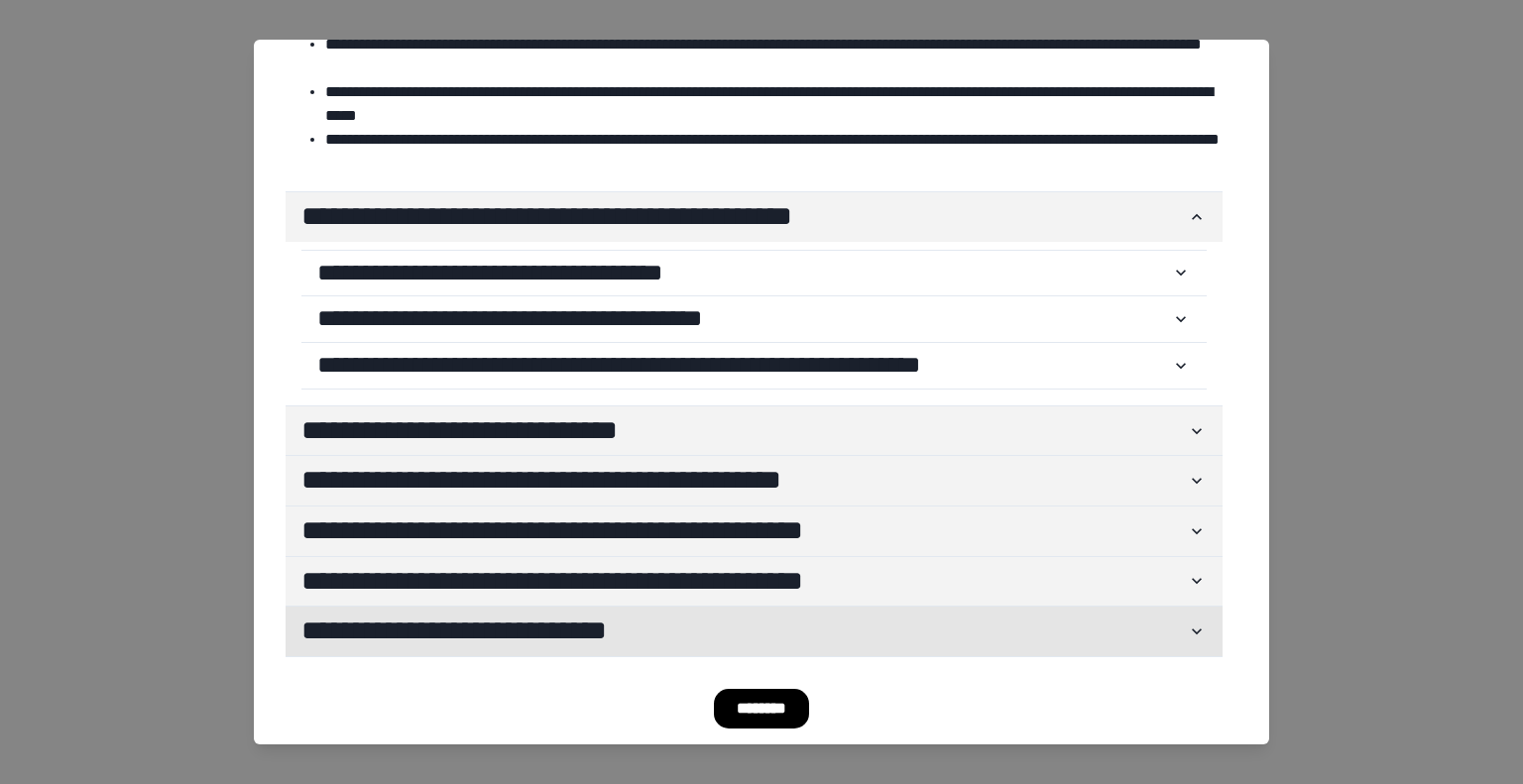 click on "**********" at bounding box center (744, 631) 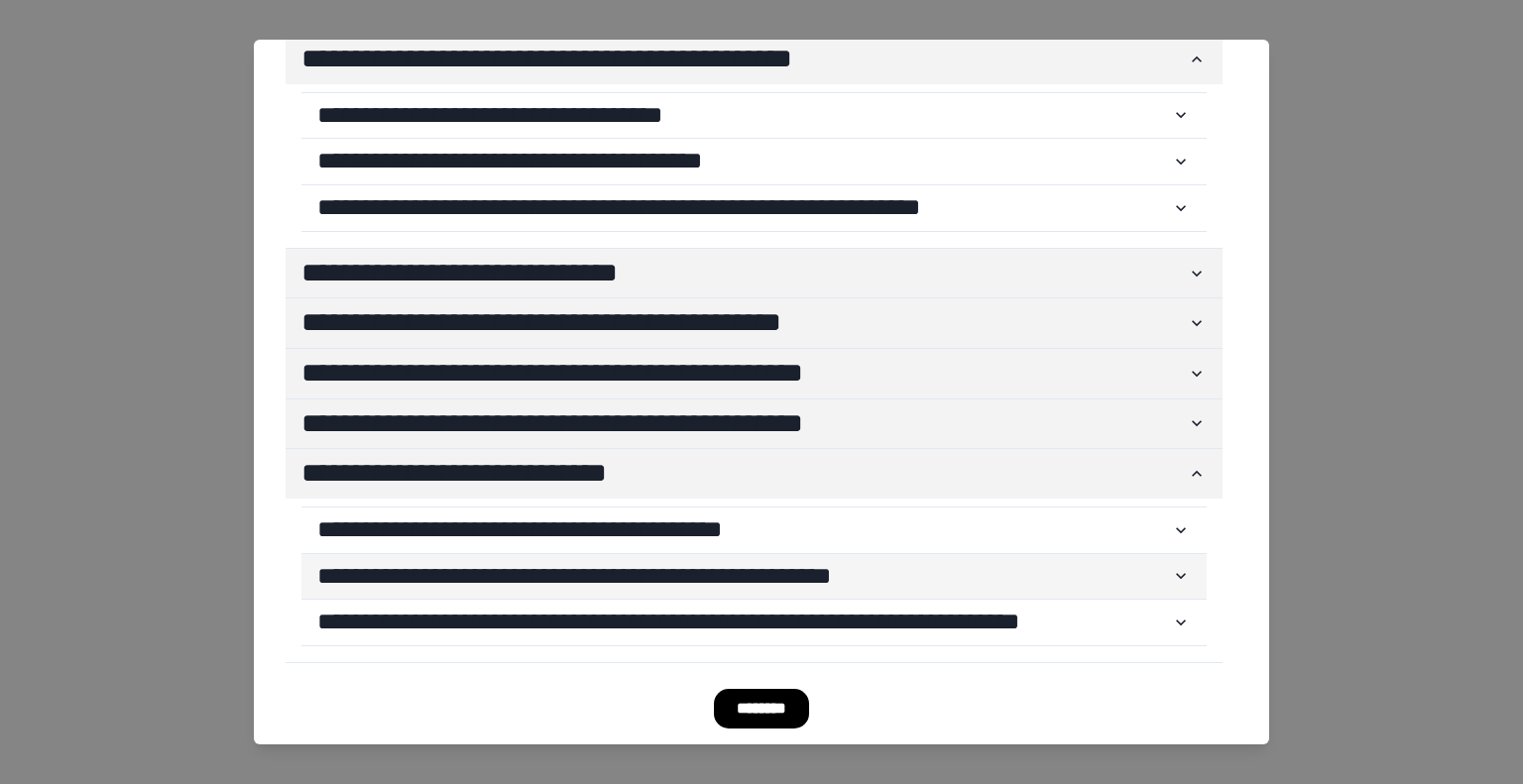 scroll, scrollTop: 287, scrollLeft: 0, axis: vertical 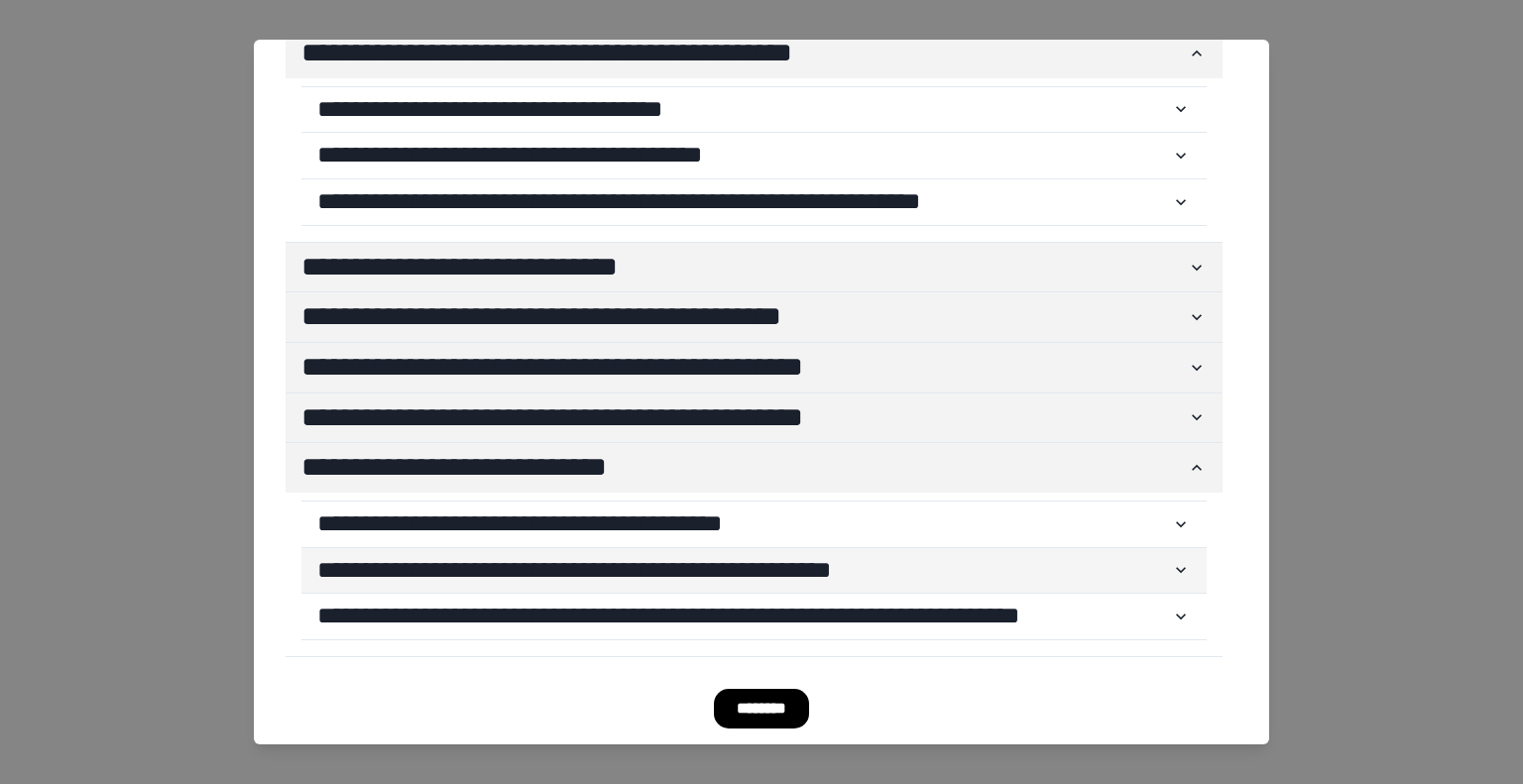click on "**********" at bounding box center [744, 571] 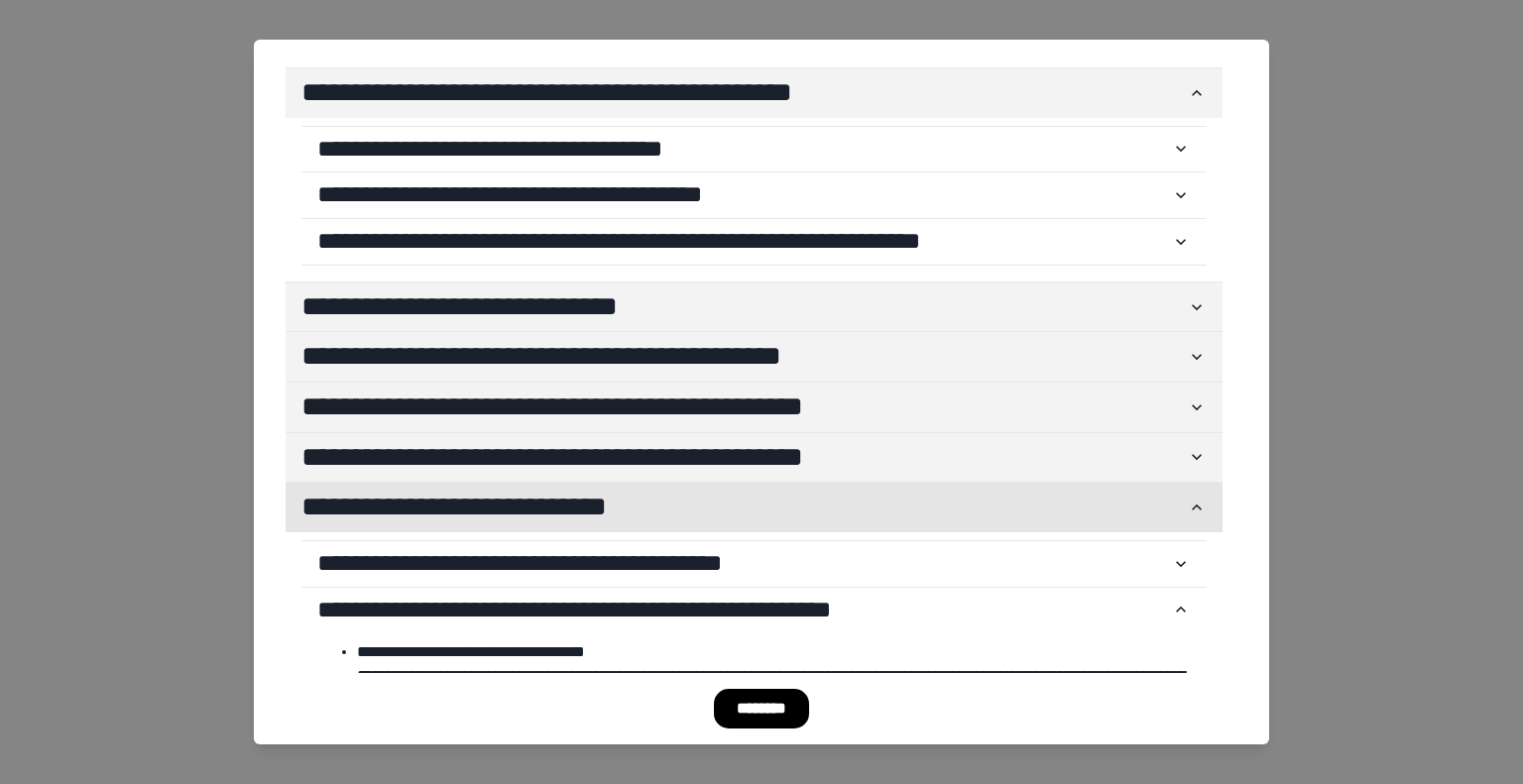 scroll, scrollTop: 0, scrollLeft: 0, axis: both 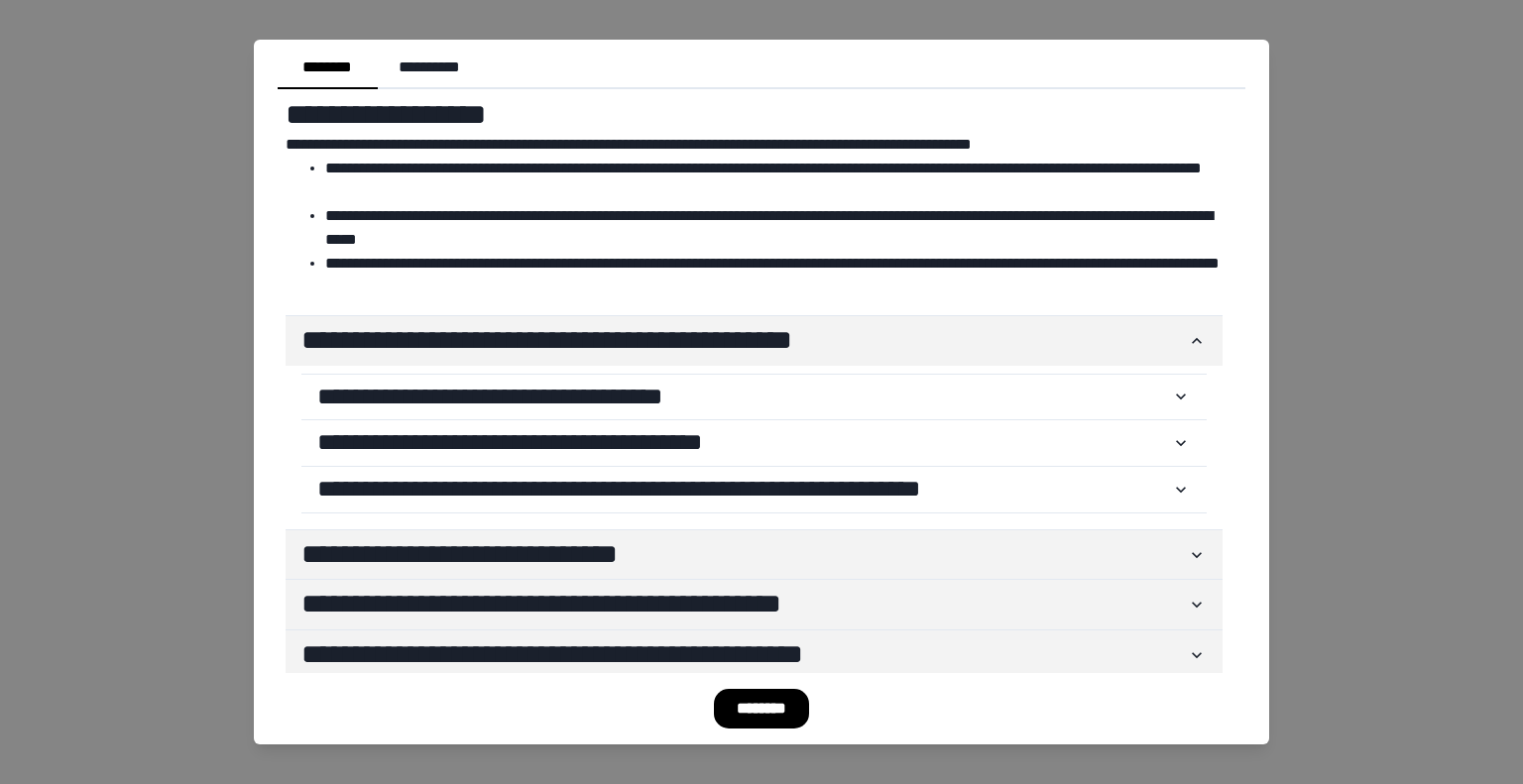 drag, startPoint x: 1316, startPoint y: 10, endPoint x: 1409, endPoint y: 569, distance: 566.68333 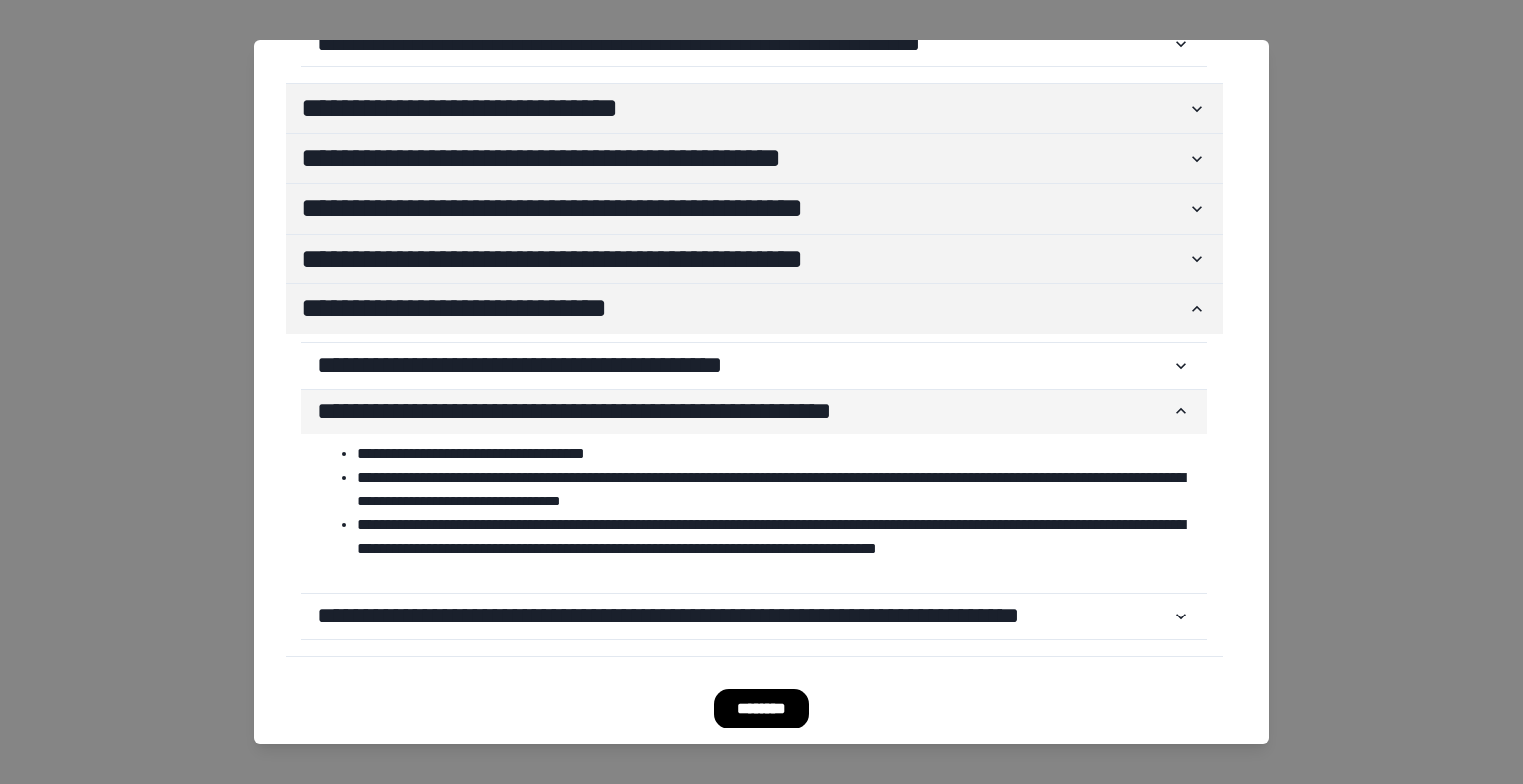 click on "**********" at bounding box center (744, 412) 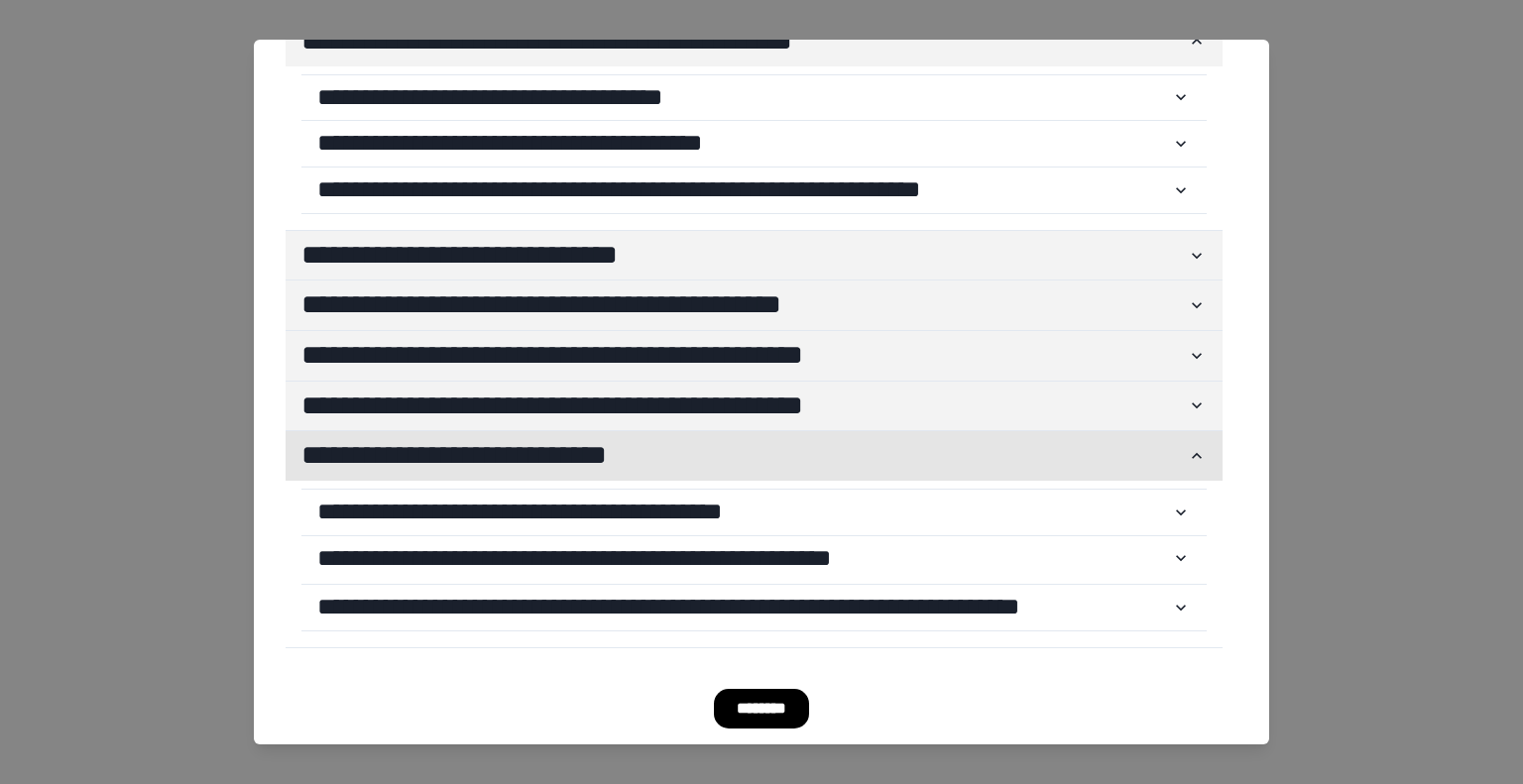 scroll, scrollTop: 287, scrollLeft: 0, axis: vertical 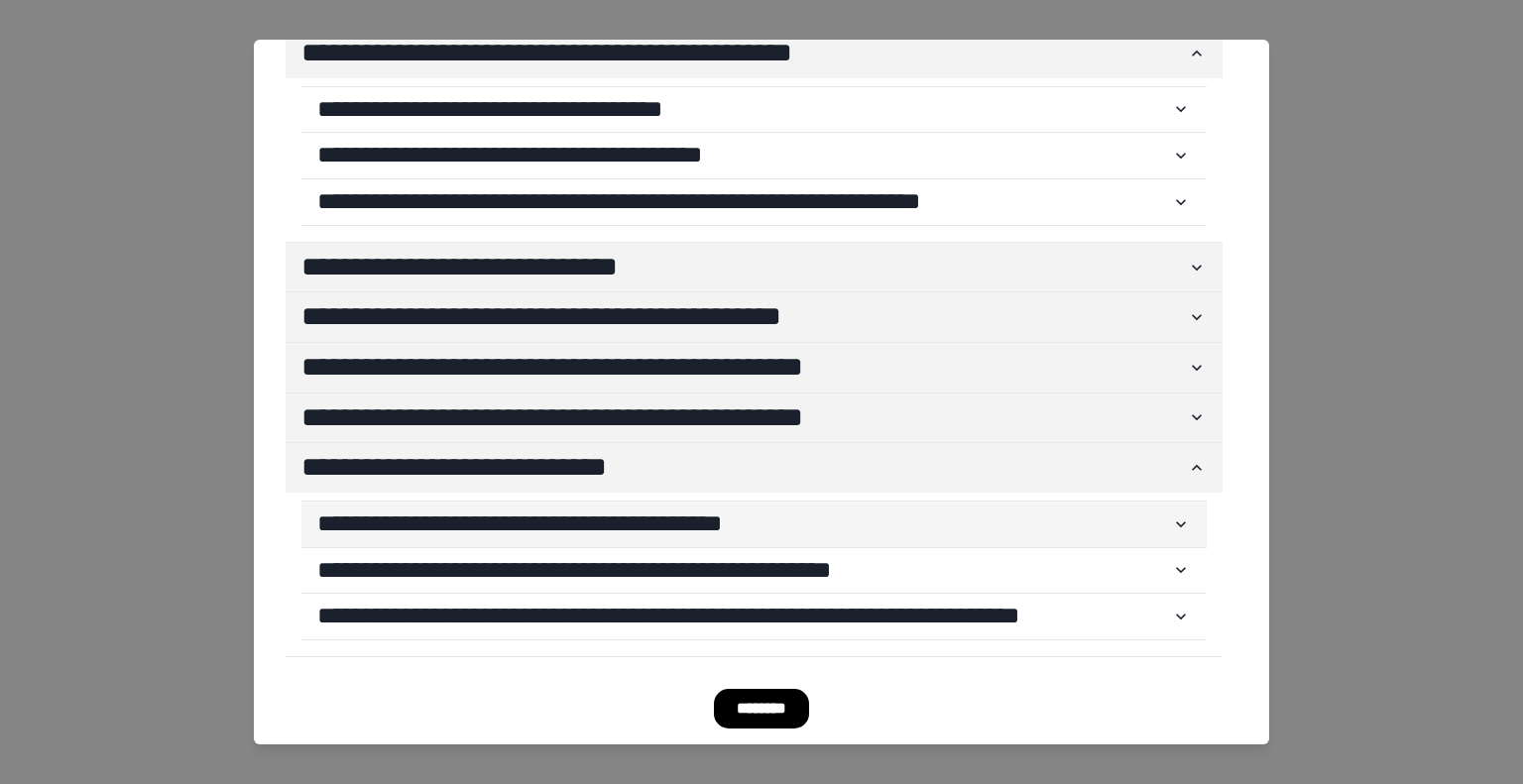 click on "**********" at bounding box center [744, 524] 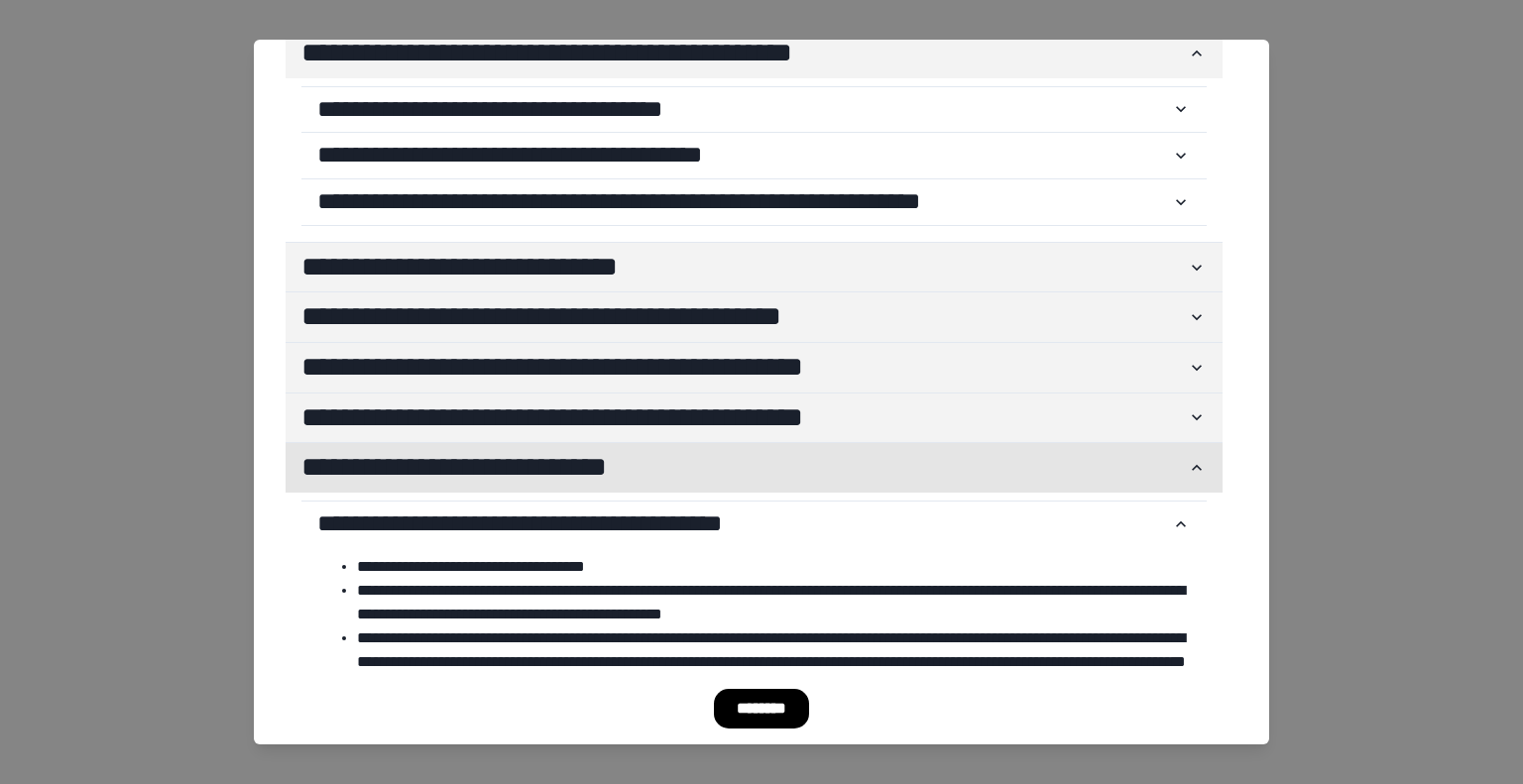 click on "**********" at bounding box center (744, 468) 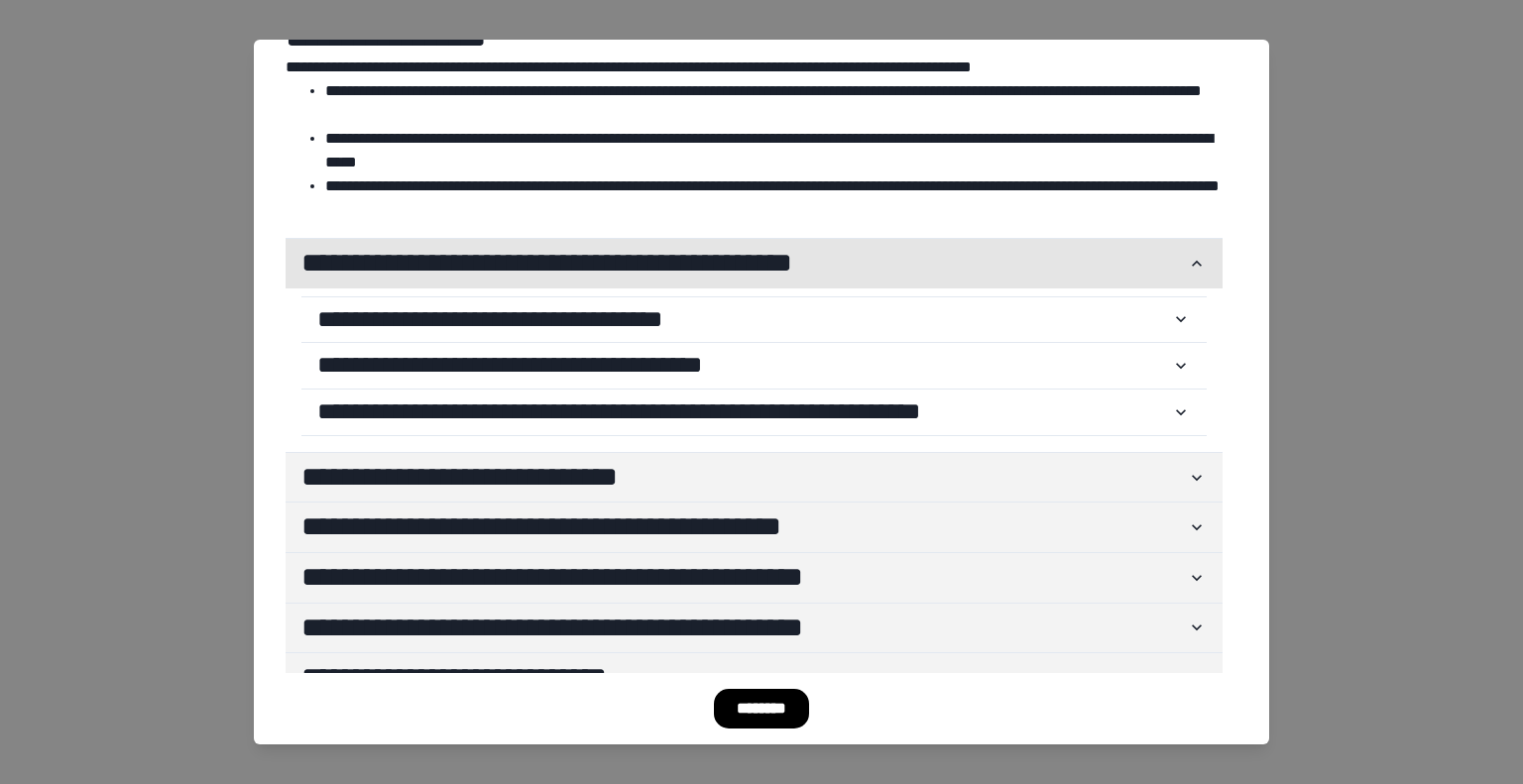 scroll, scrollTop: 76, scrollLeft: 0, axis: vertical 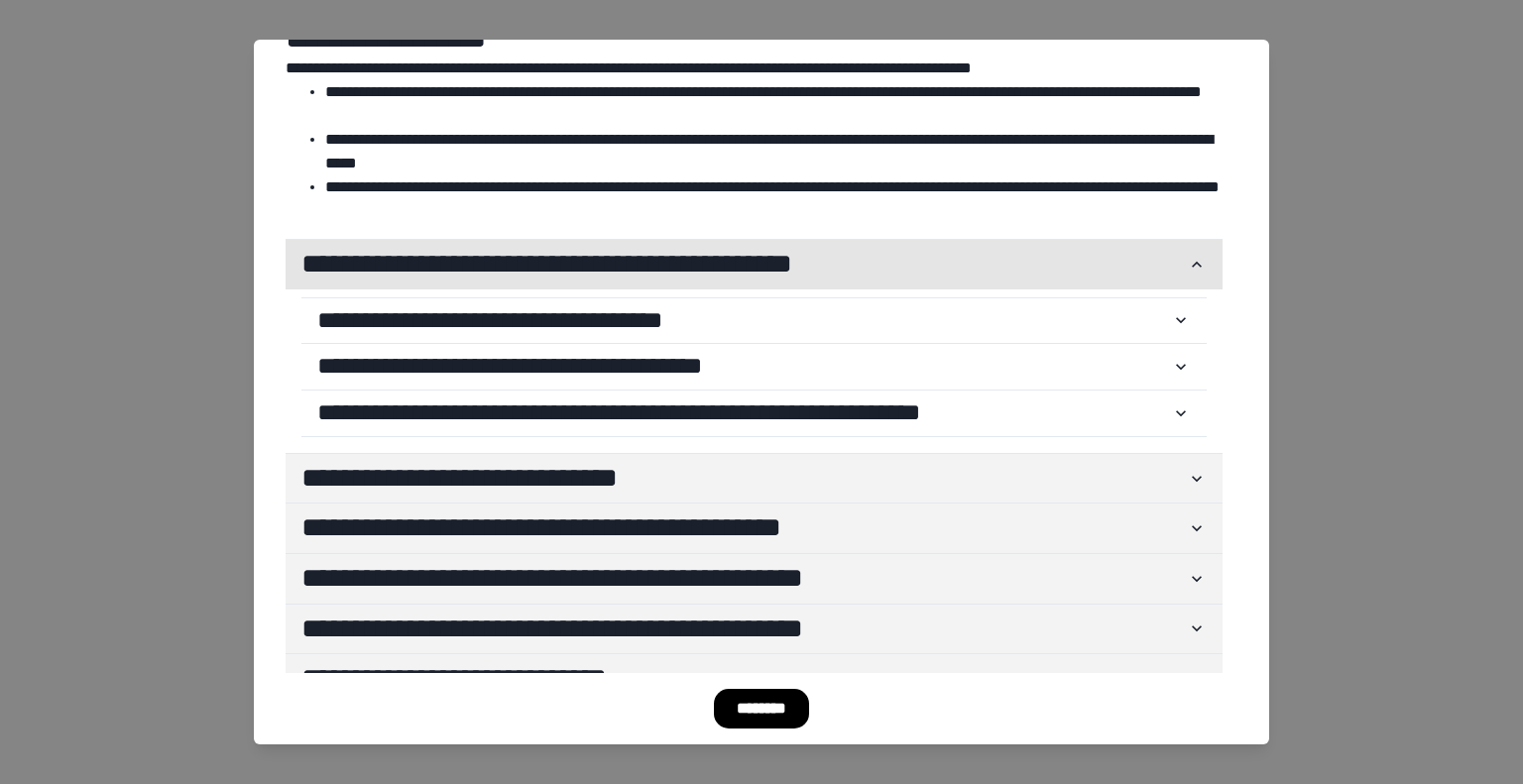 click on "**********" at bounding box center [754, 265] 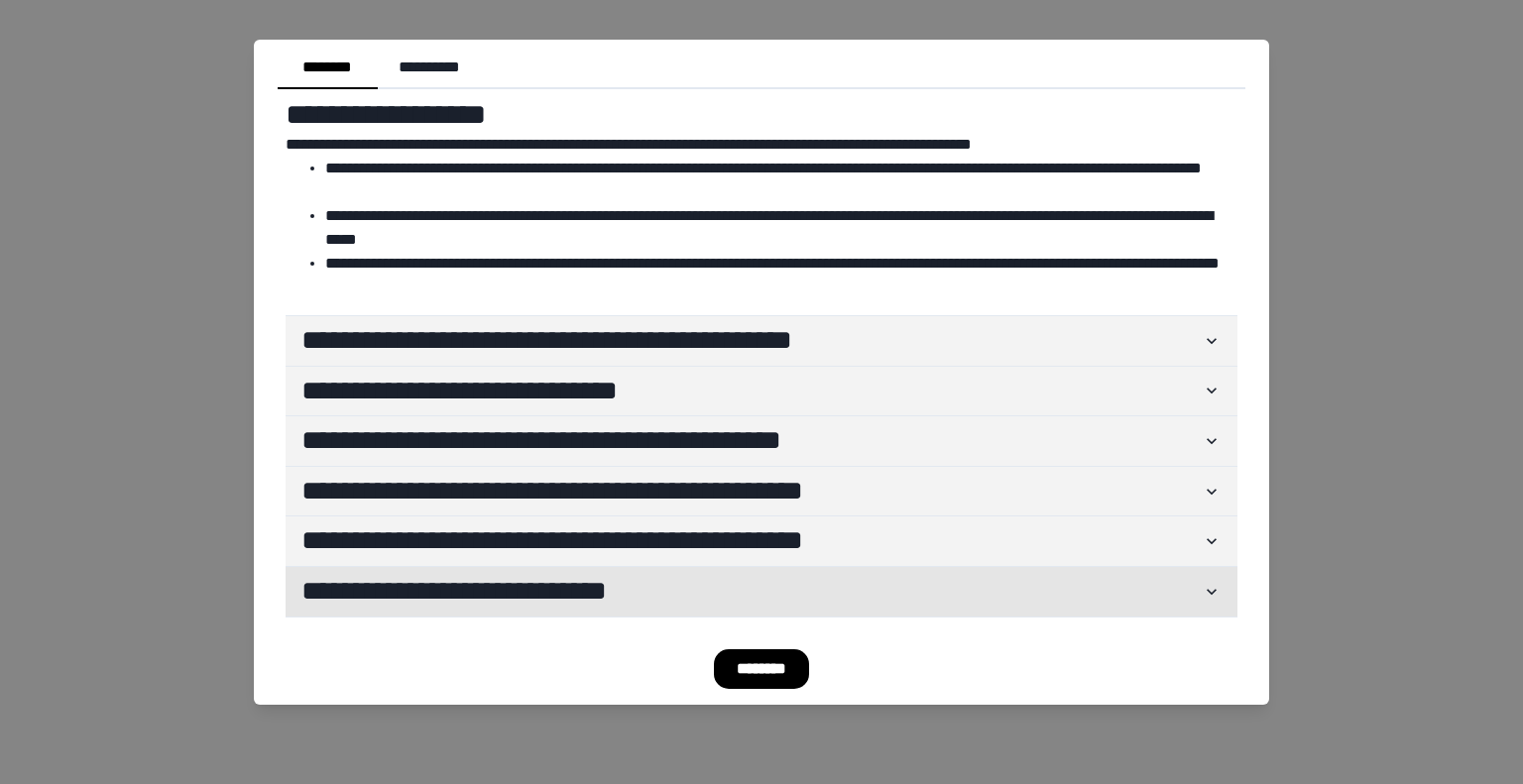 click on "**********" at bounding box center (752, 592) 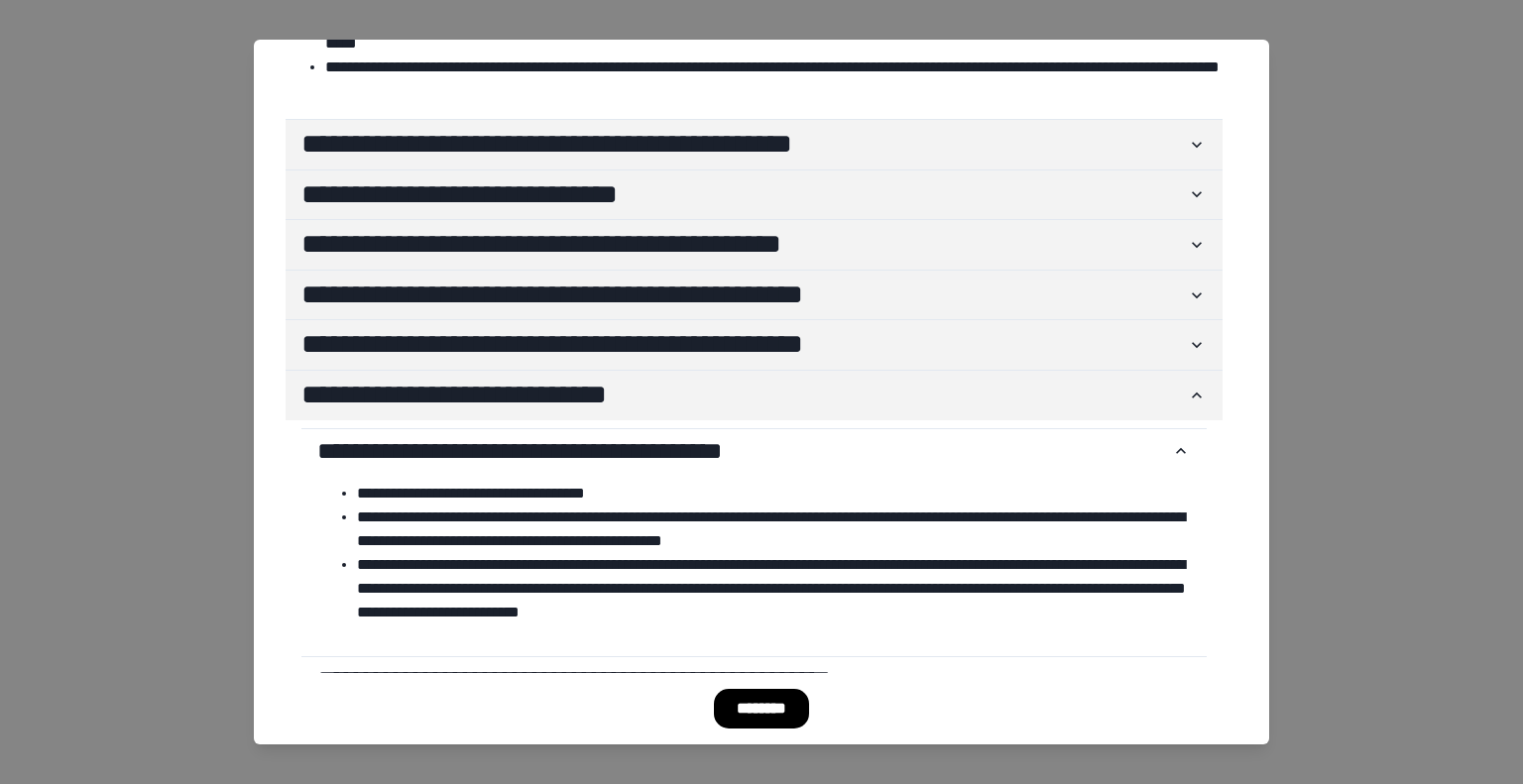 scroll, scrollTop: 306, scrollLeft: 0, axis: vertical 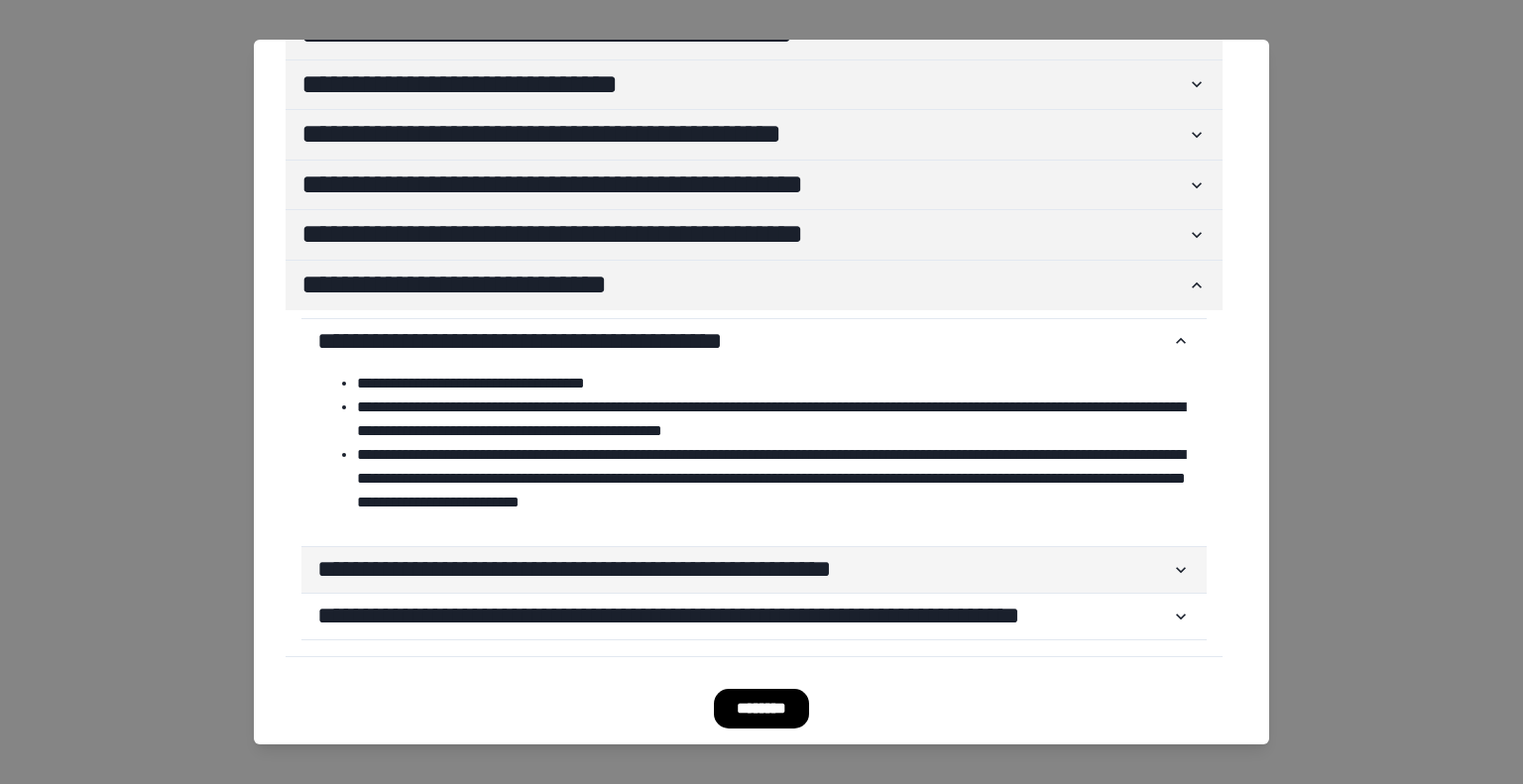 click on "**********" at bounding box center (744, 570) 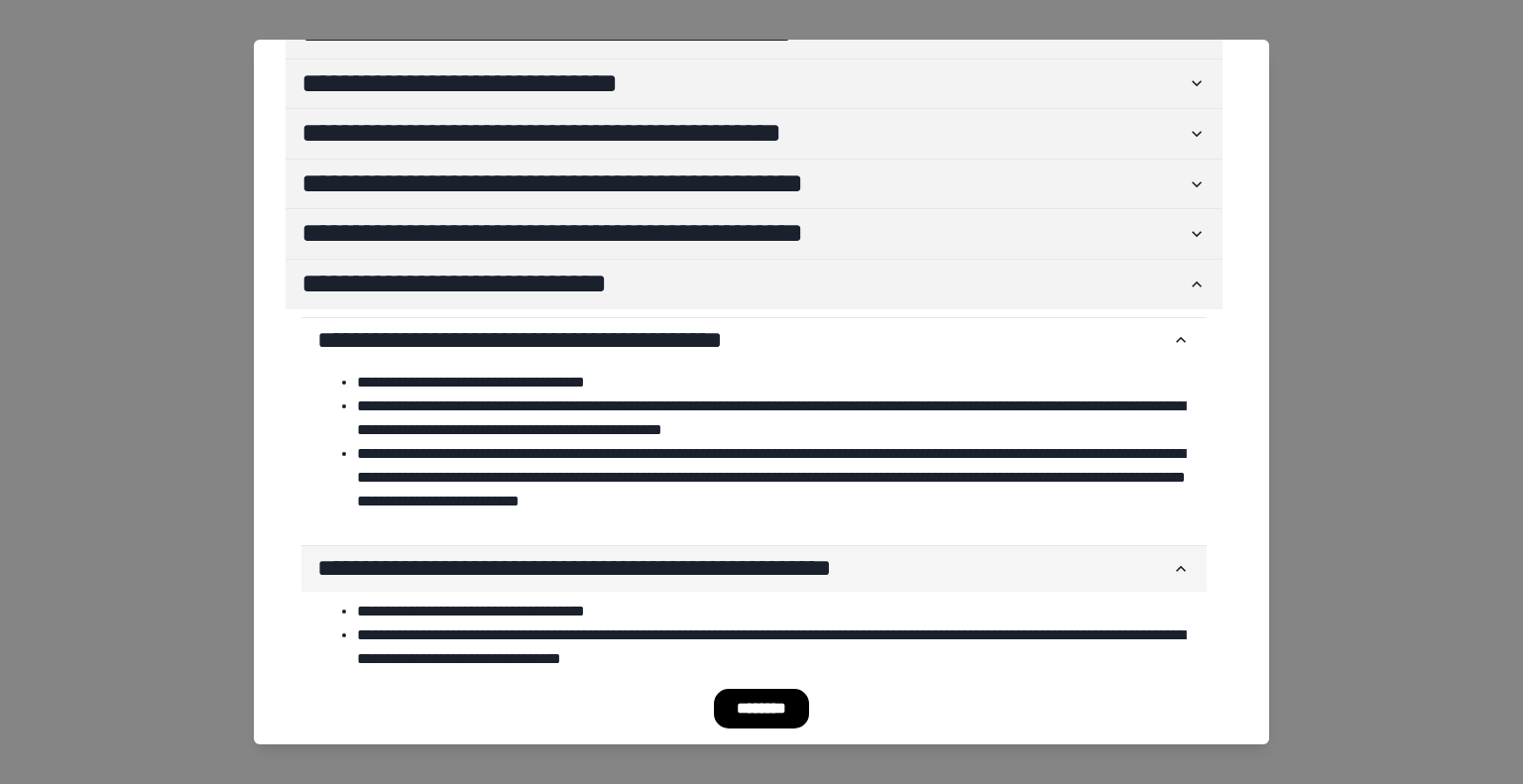 scroll, scrollTop: 465, scrollLeft: 0, axis: vertical 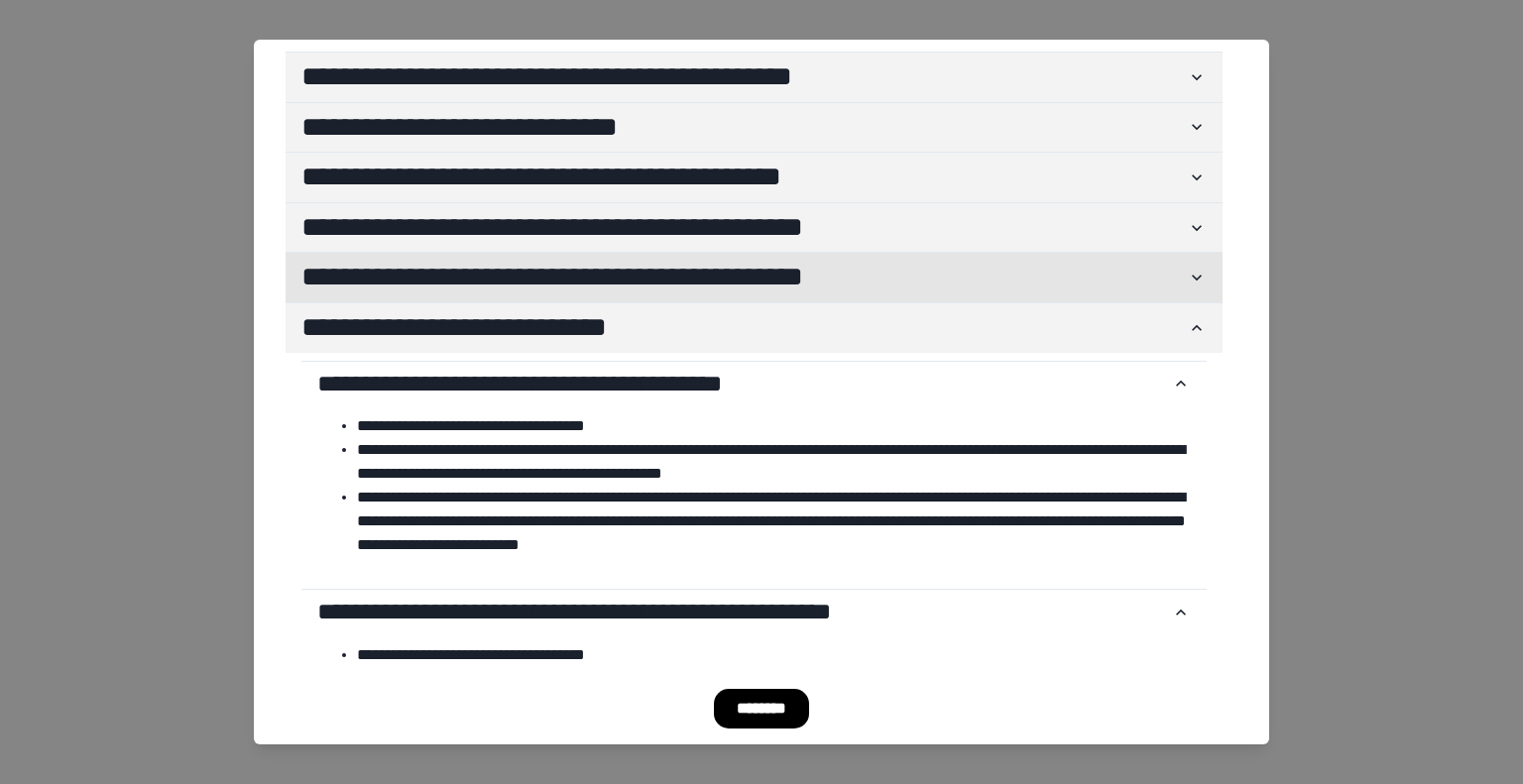 click on "**********" at bounding box center [744, 278] 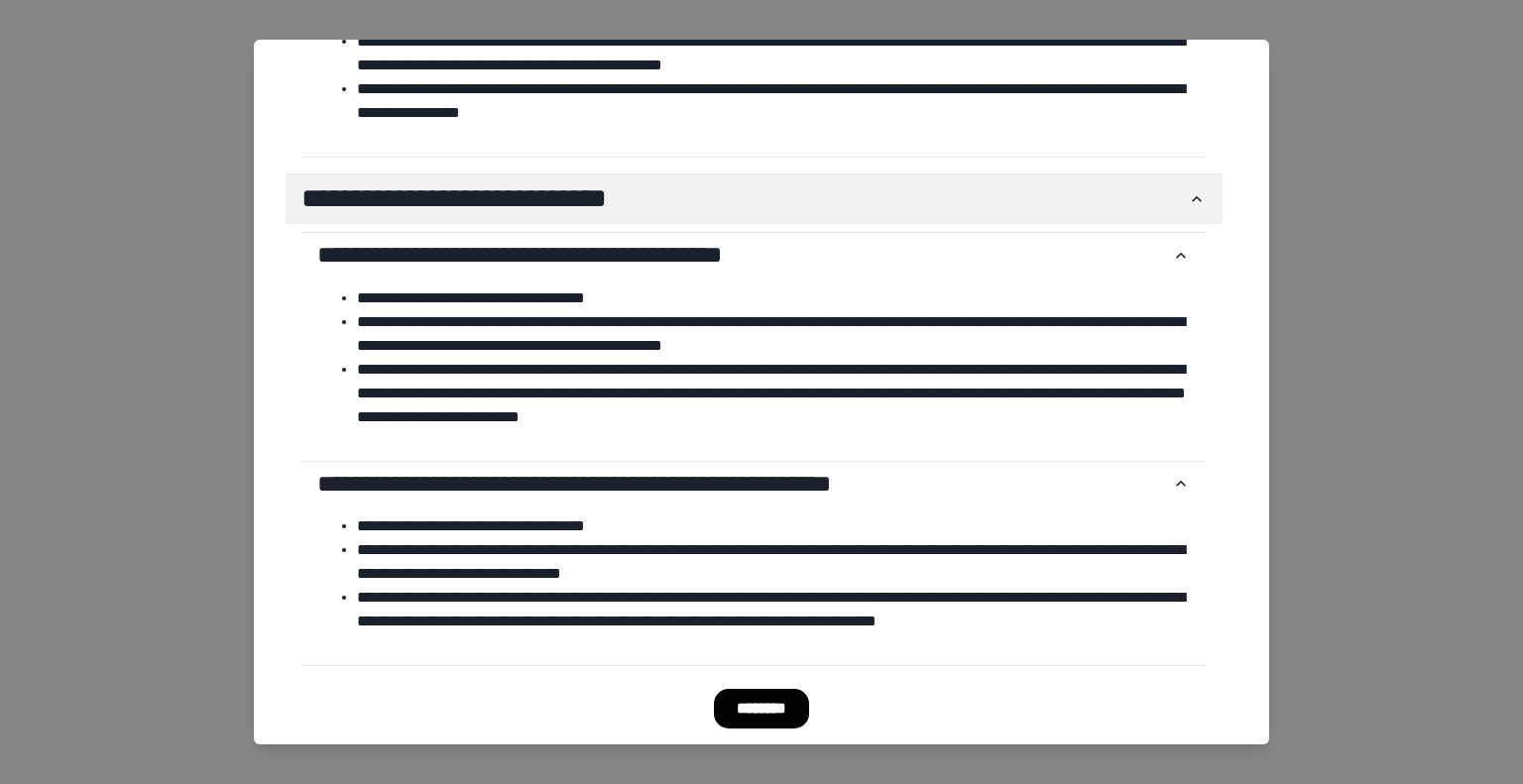 scroll, scrollTop: 787, scrollLeft: 0, axis: vertical 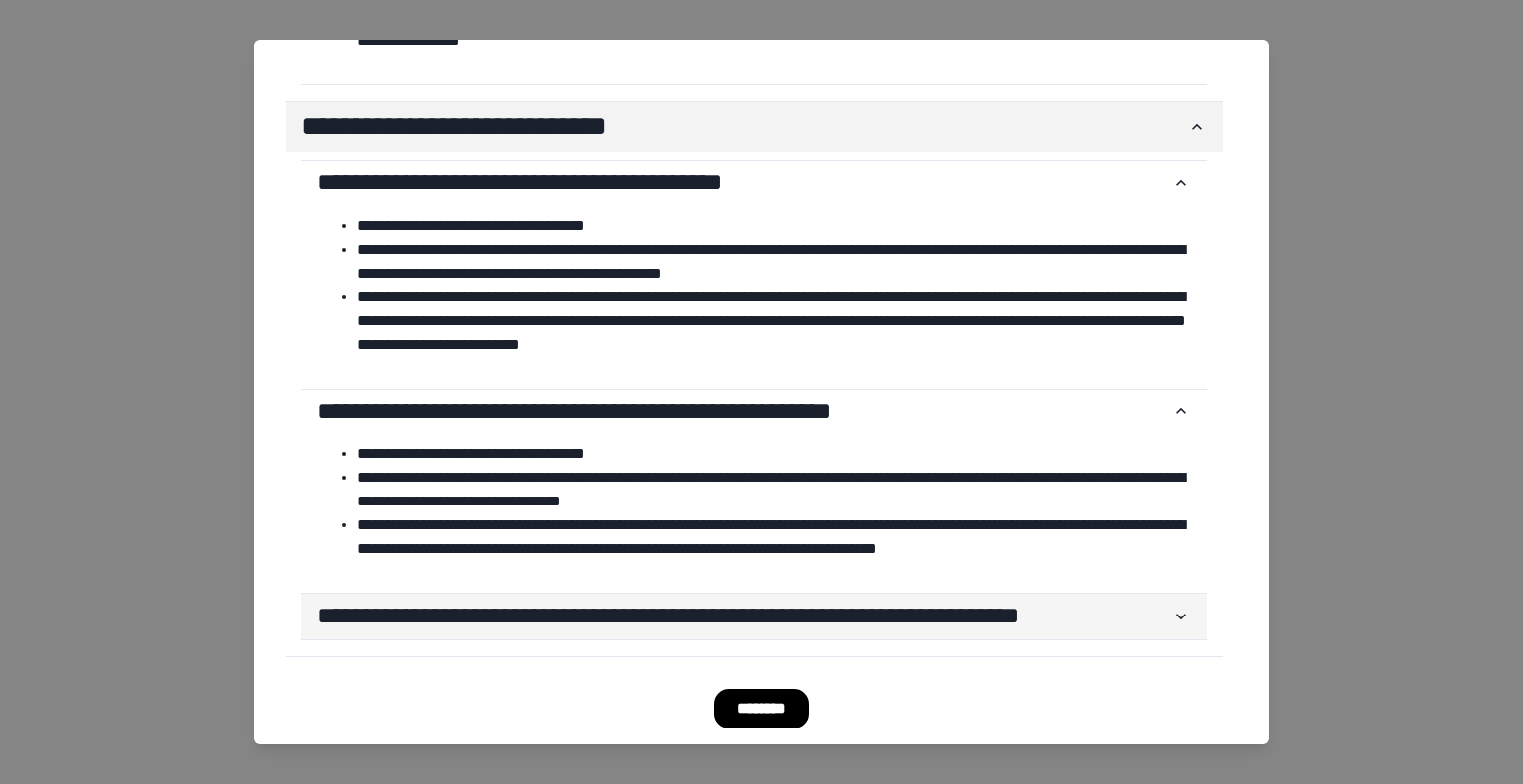 click on "**********" at bounding box center (744, 616) 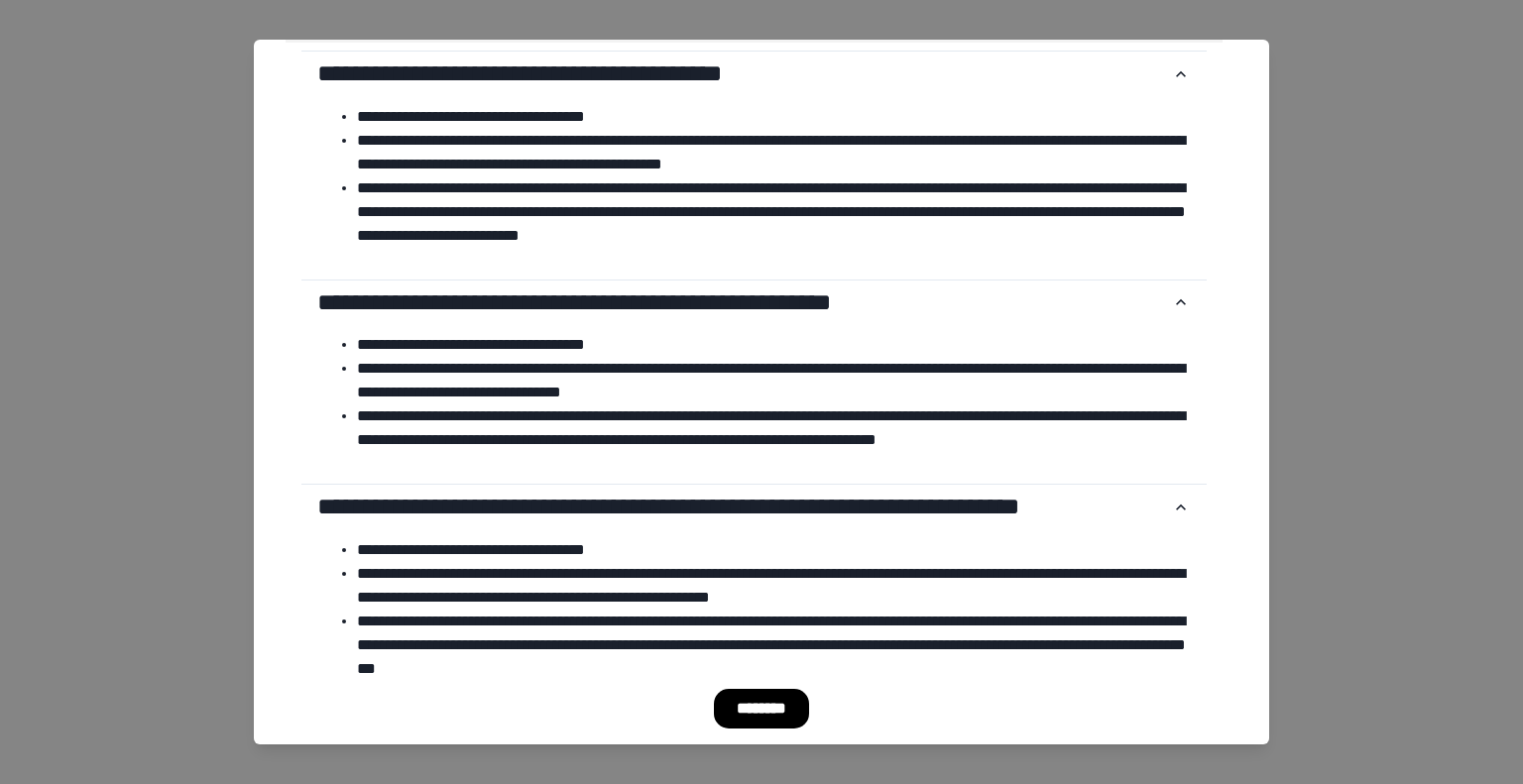 scroll, scrollTop: 969, scrollLeft: 0, axis: vertical 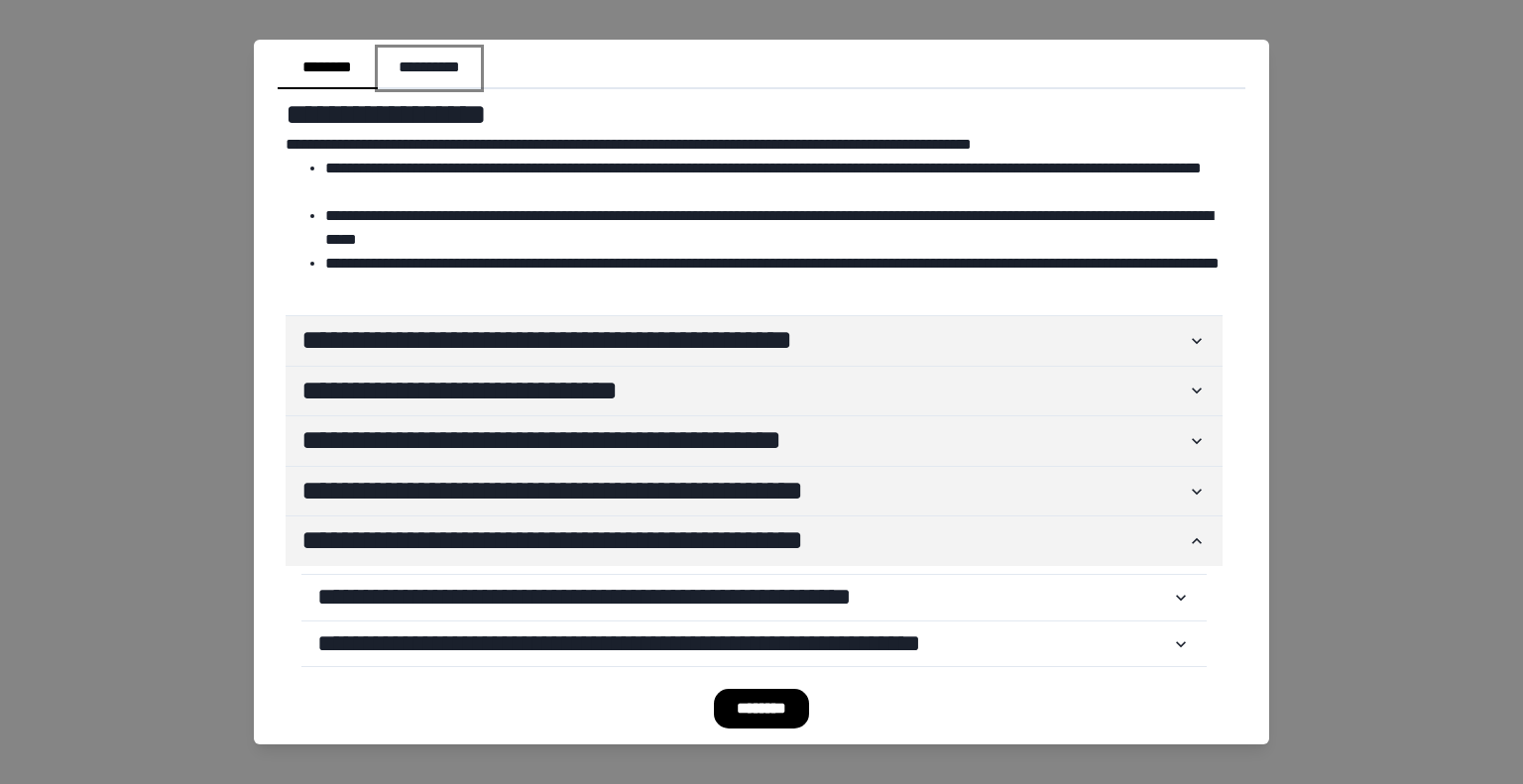 click on "**********" at bounding box center (429, 68) 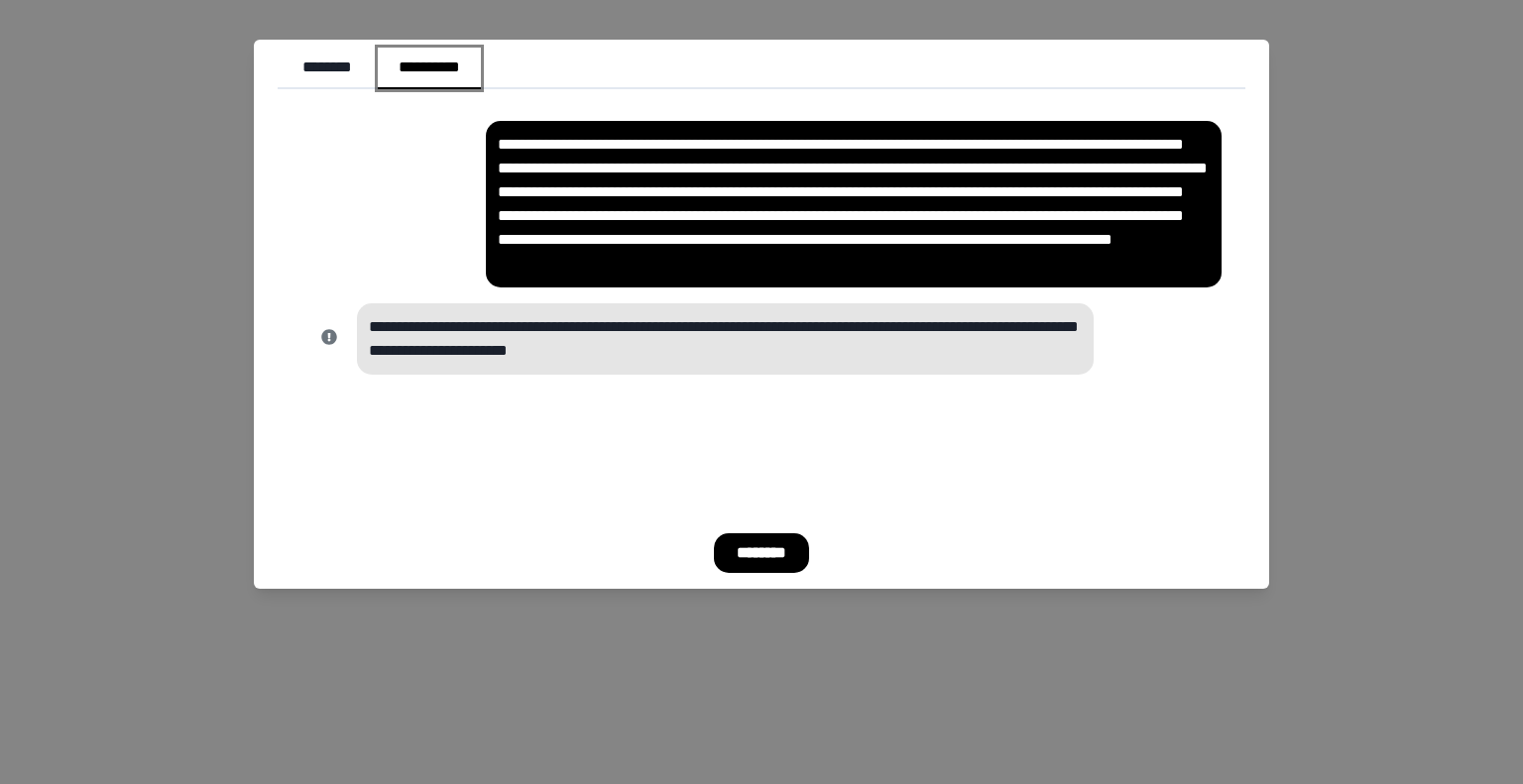 type 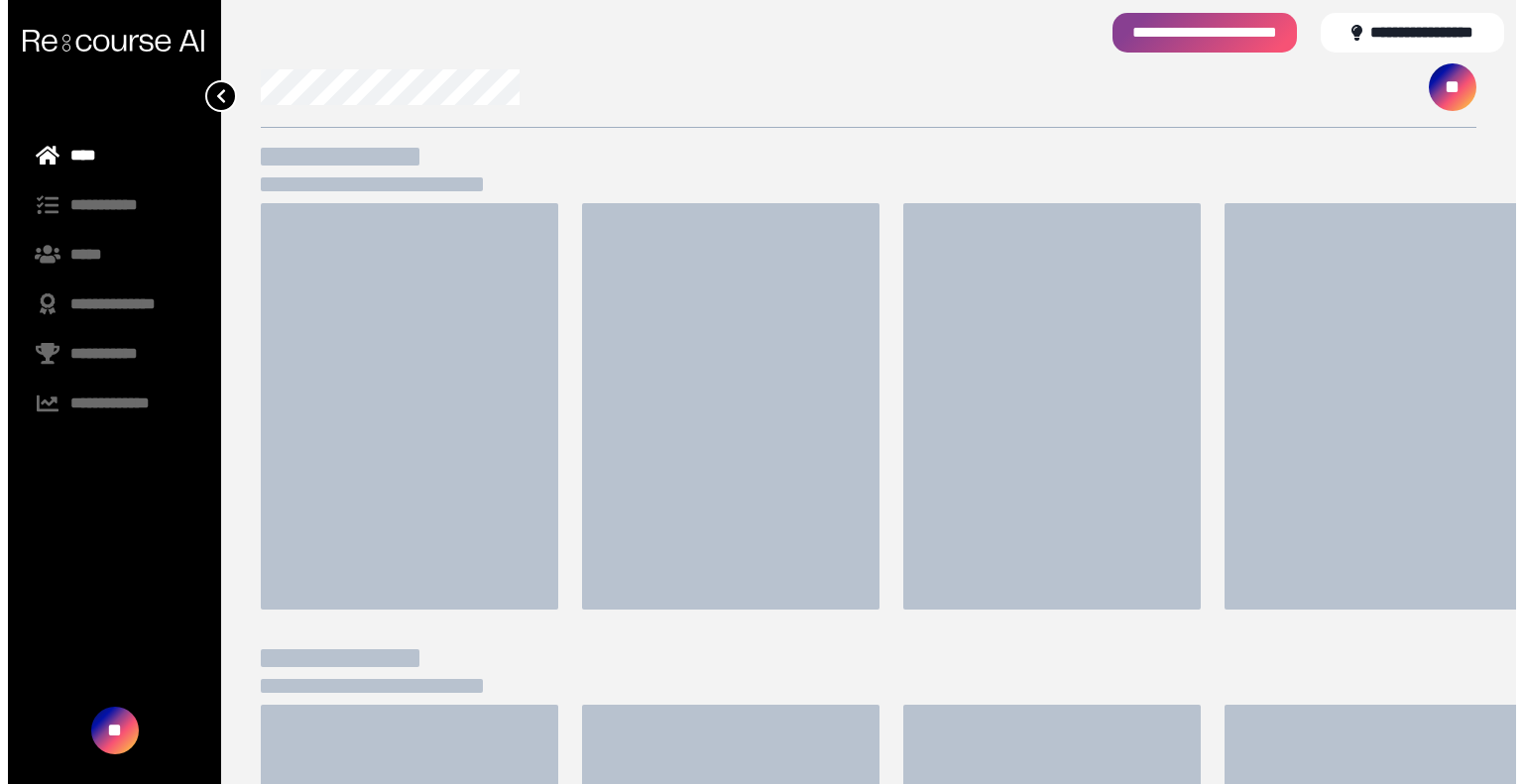 scroll, scrollTop: 0, scrollLeft: 0, axis: both 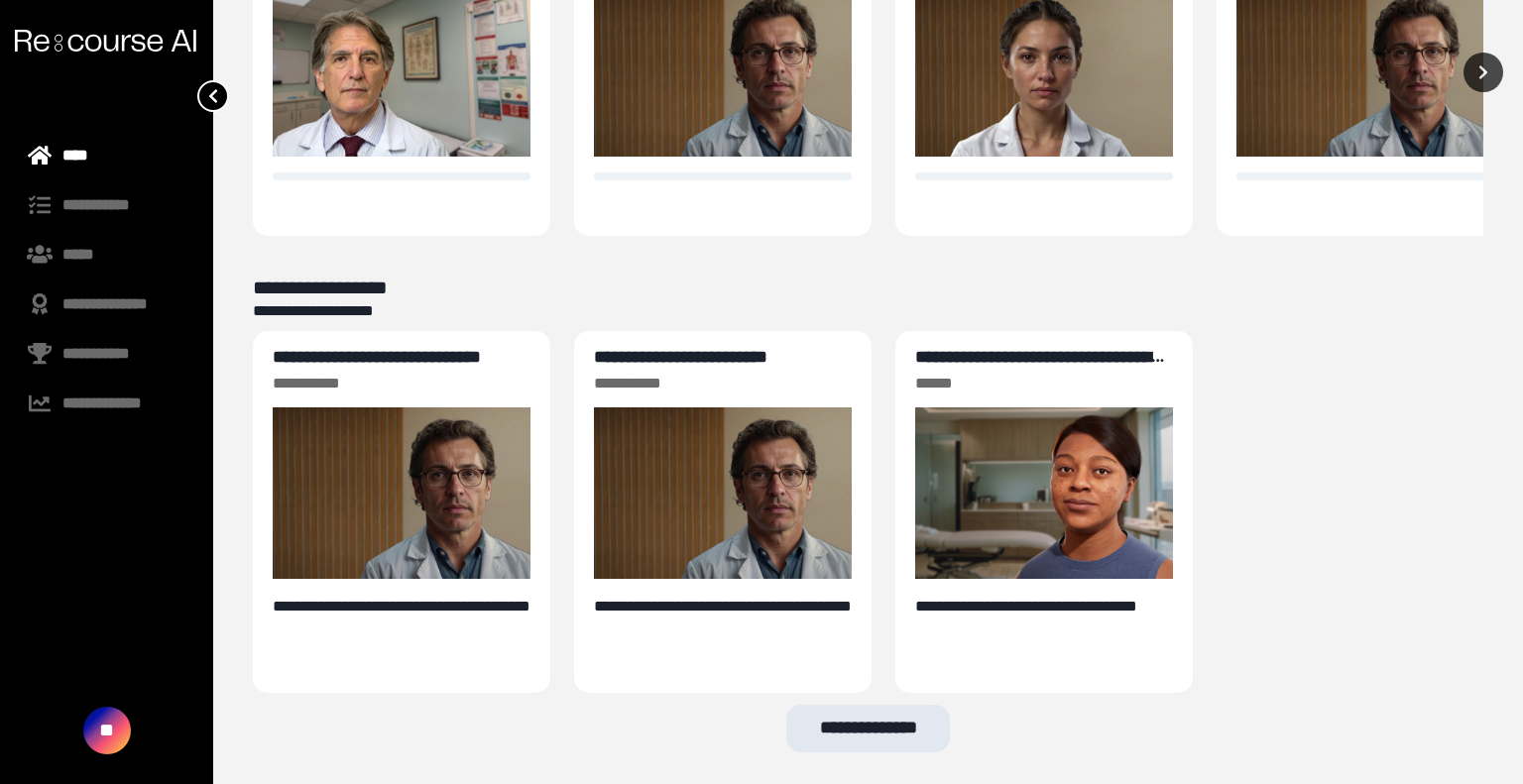 click on "**********" at bounding box center [868, 728] 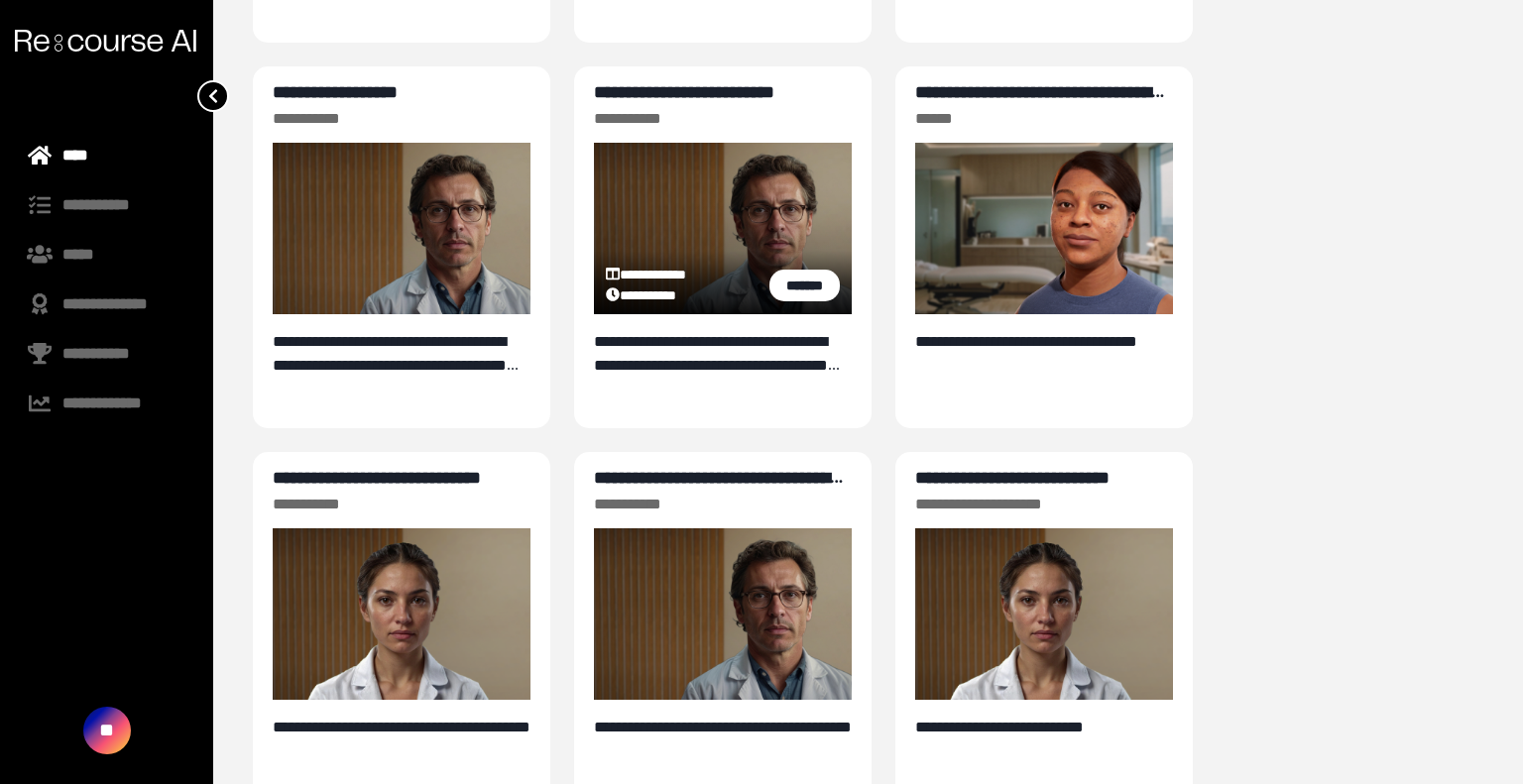 scroll, scrollTop: 1444, scrollLeft: 0, axis: vertical 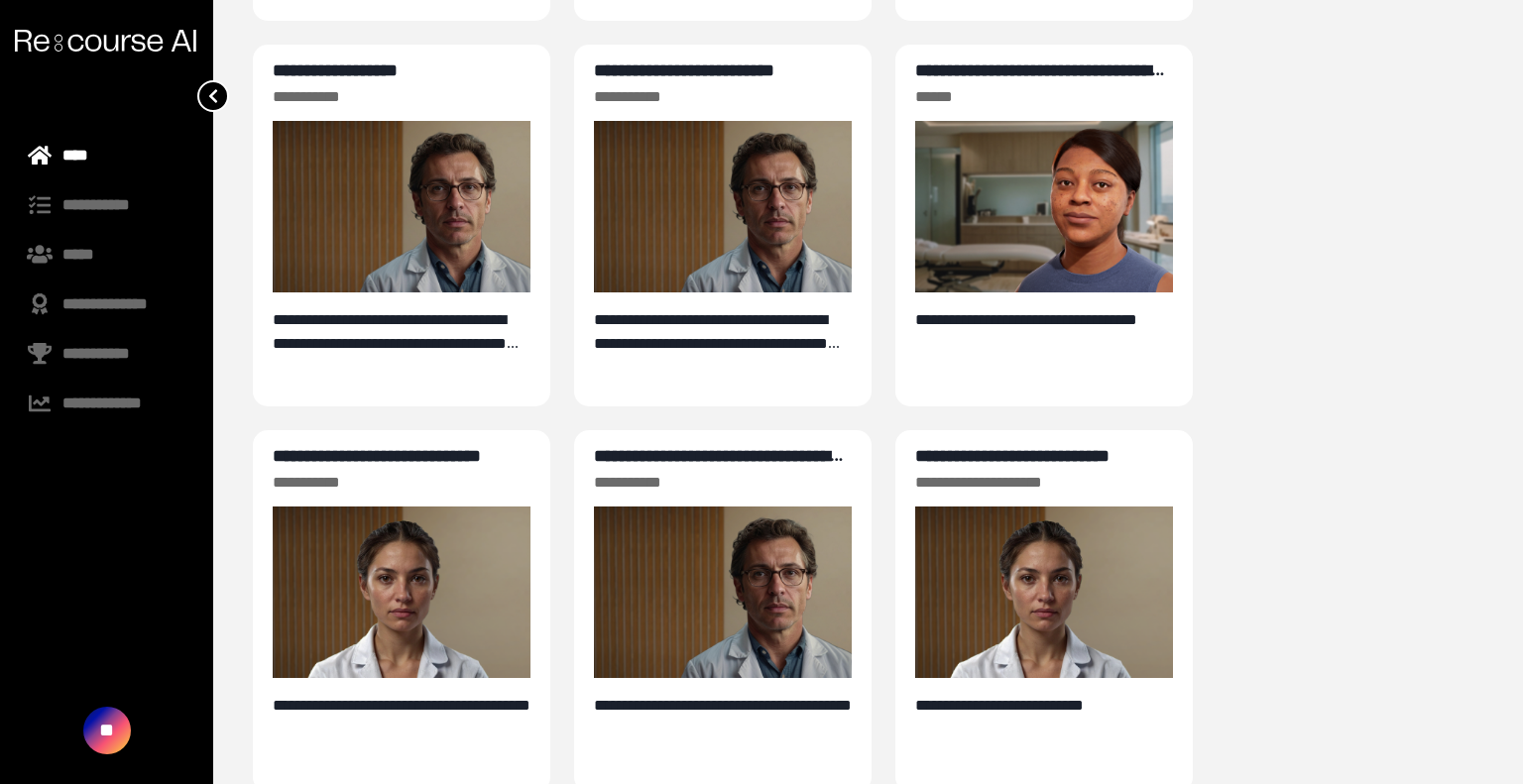 click on "**********" at bounding box center (868, 11214) 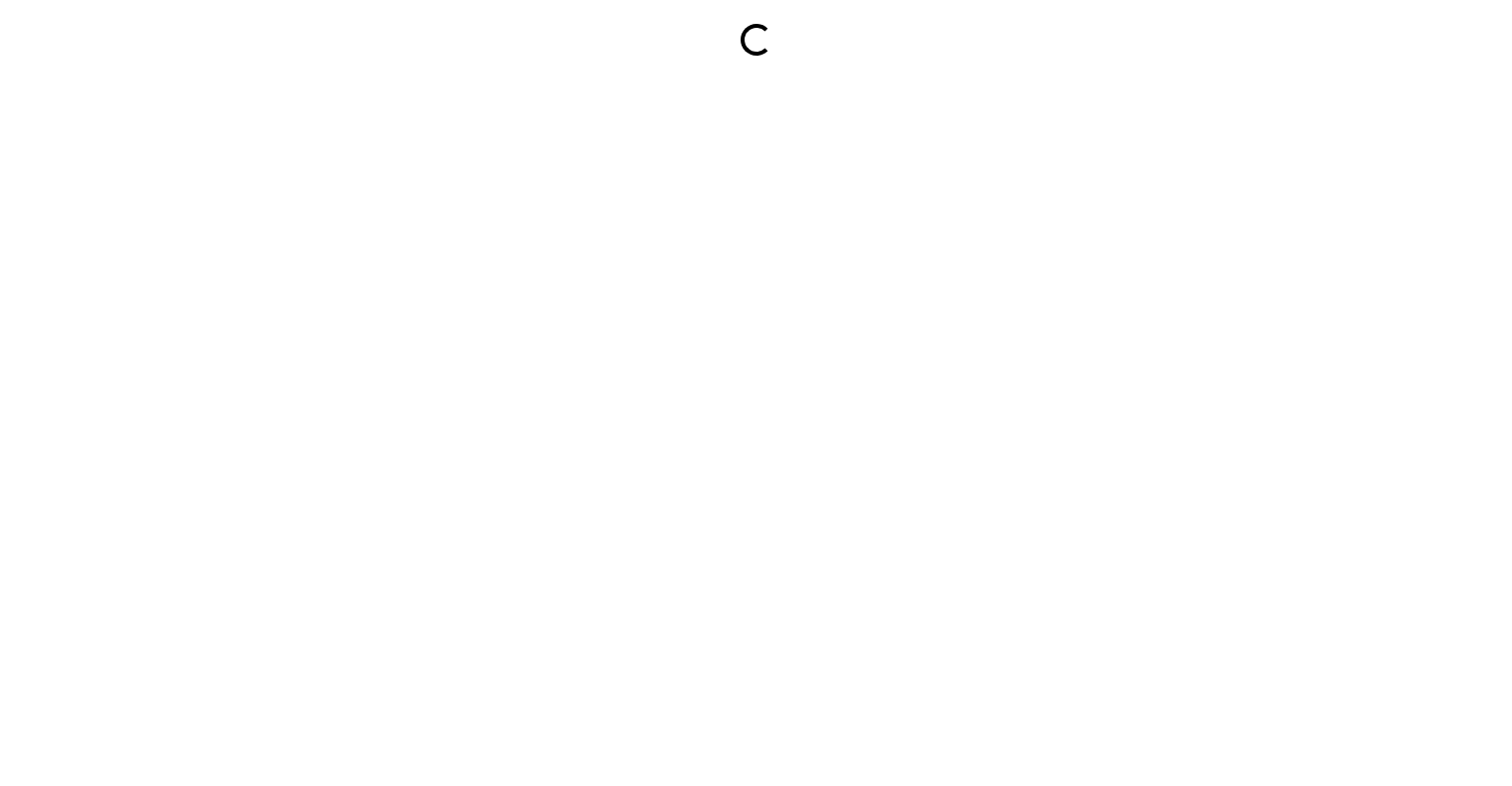 scroll, scrollTop: 0, scrollLeft: 0, axis: both 